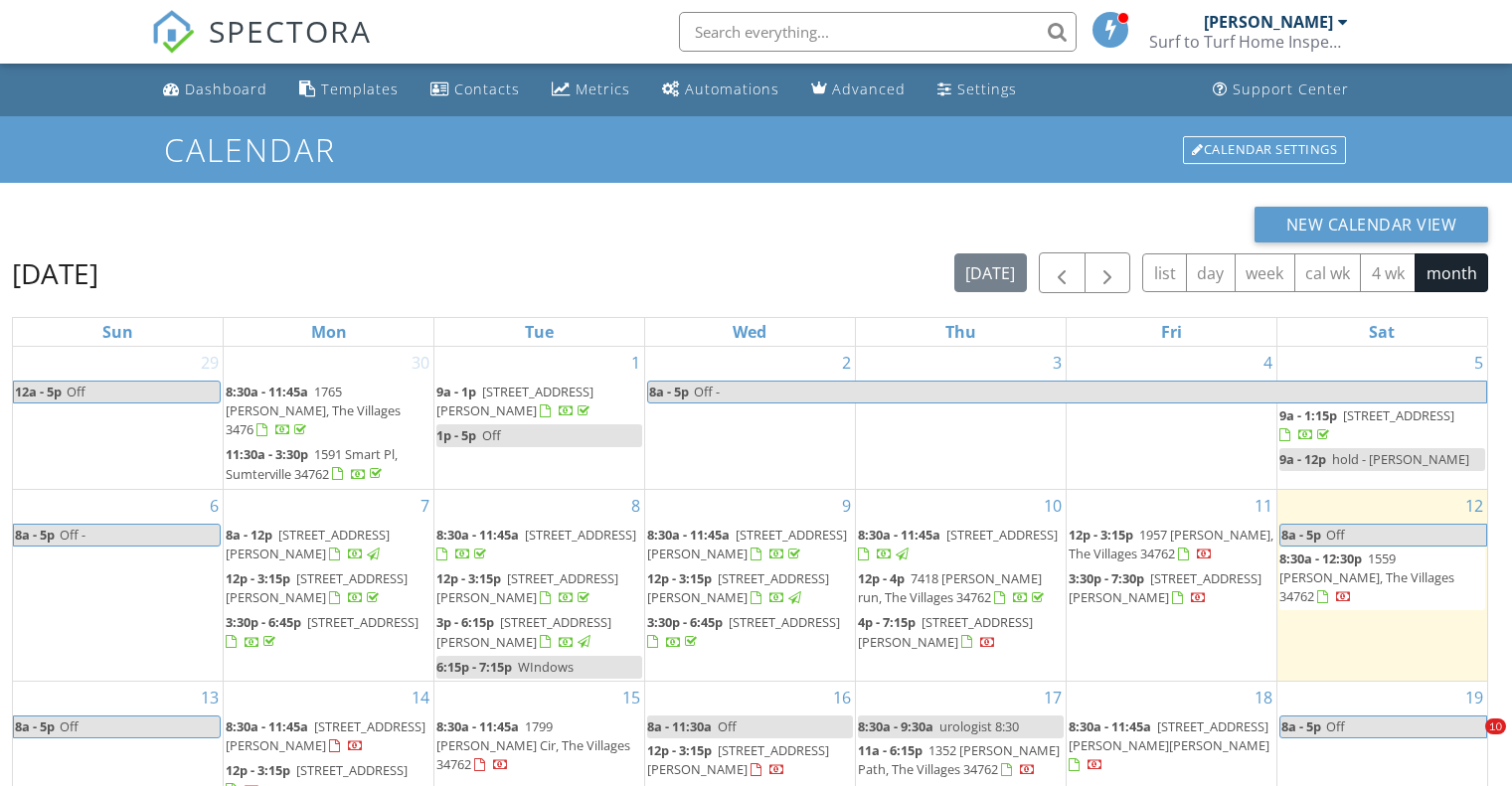 scroll, scrollTop: 264, scrollLeft: 0, axis: vertical 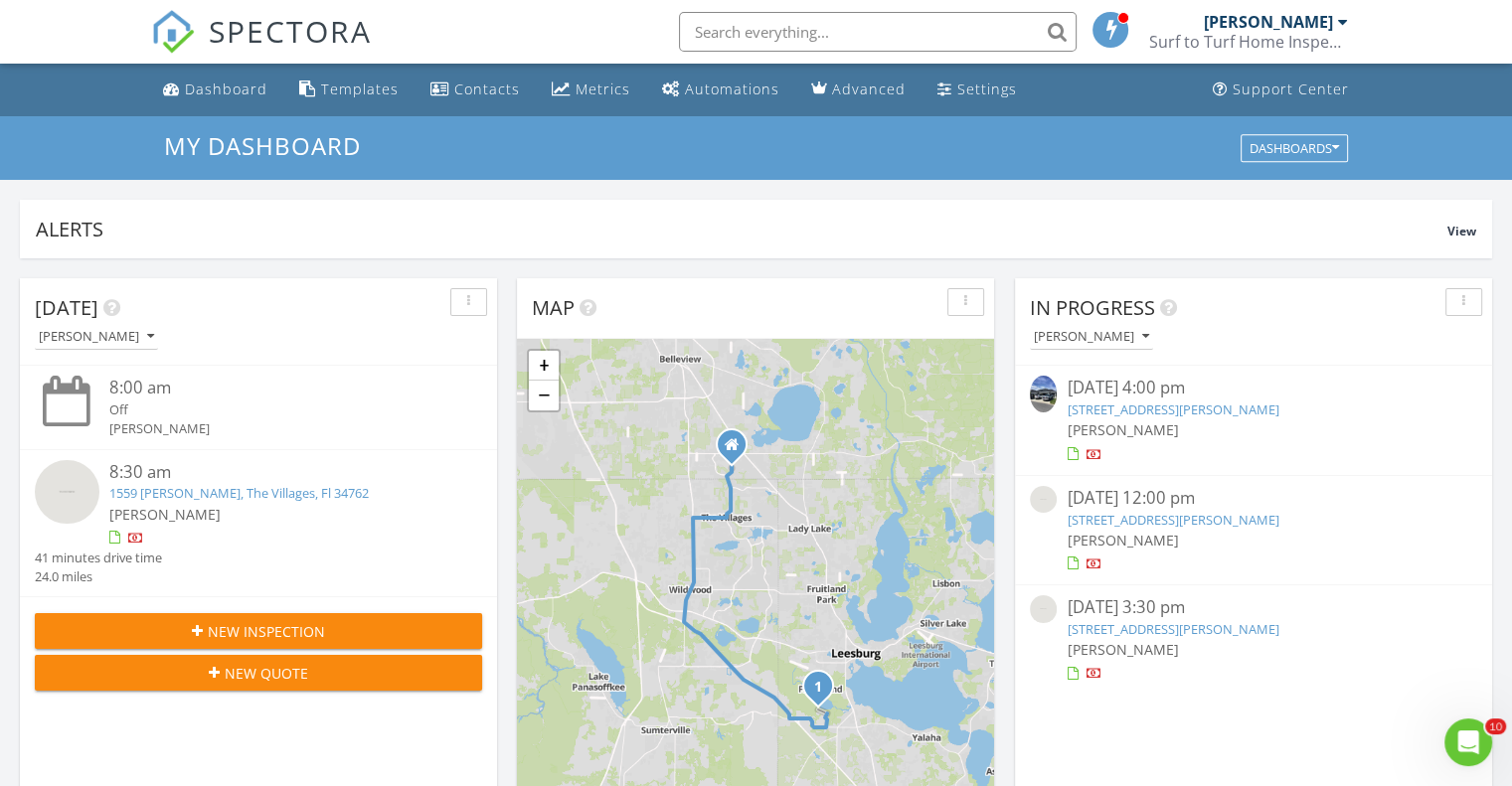 click at bounding box center (1043, 499) 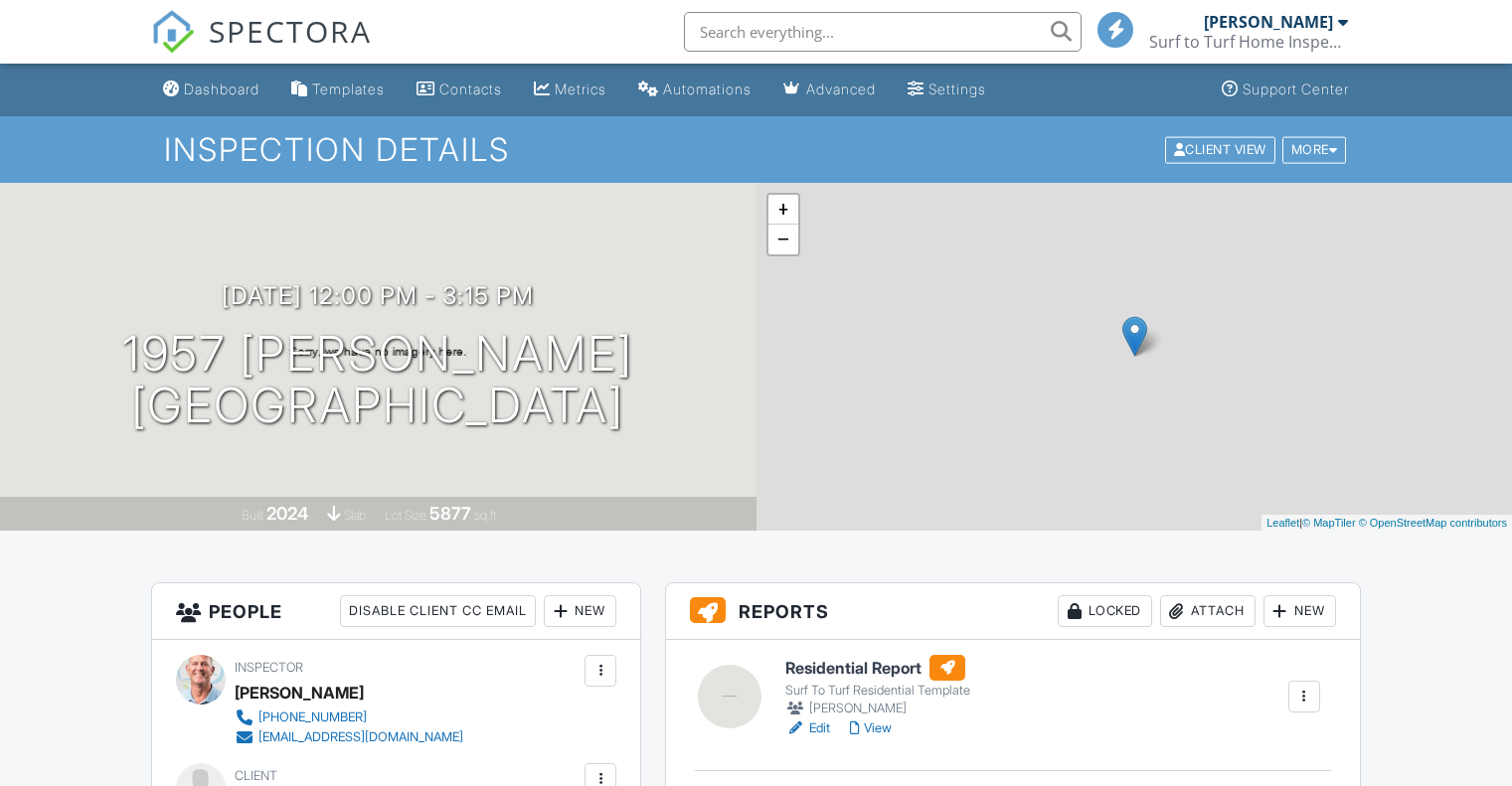 scroll, scrollTop: 0, scrollLeft: 0, axis: both 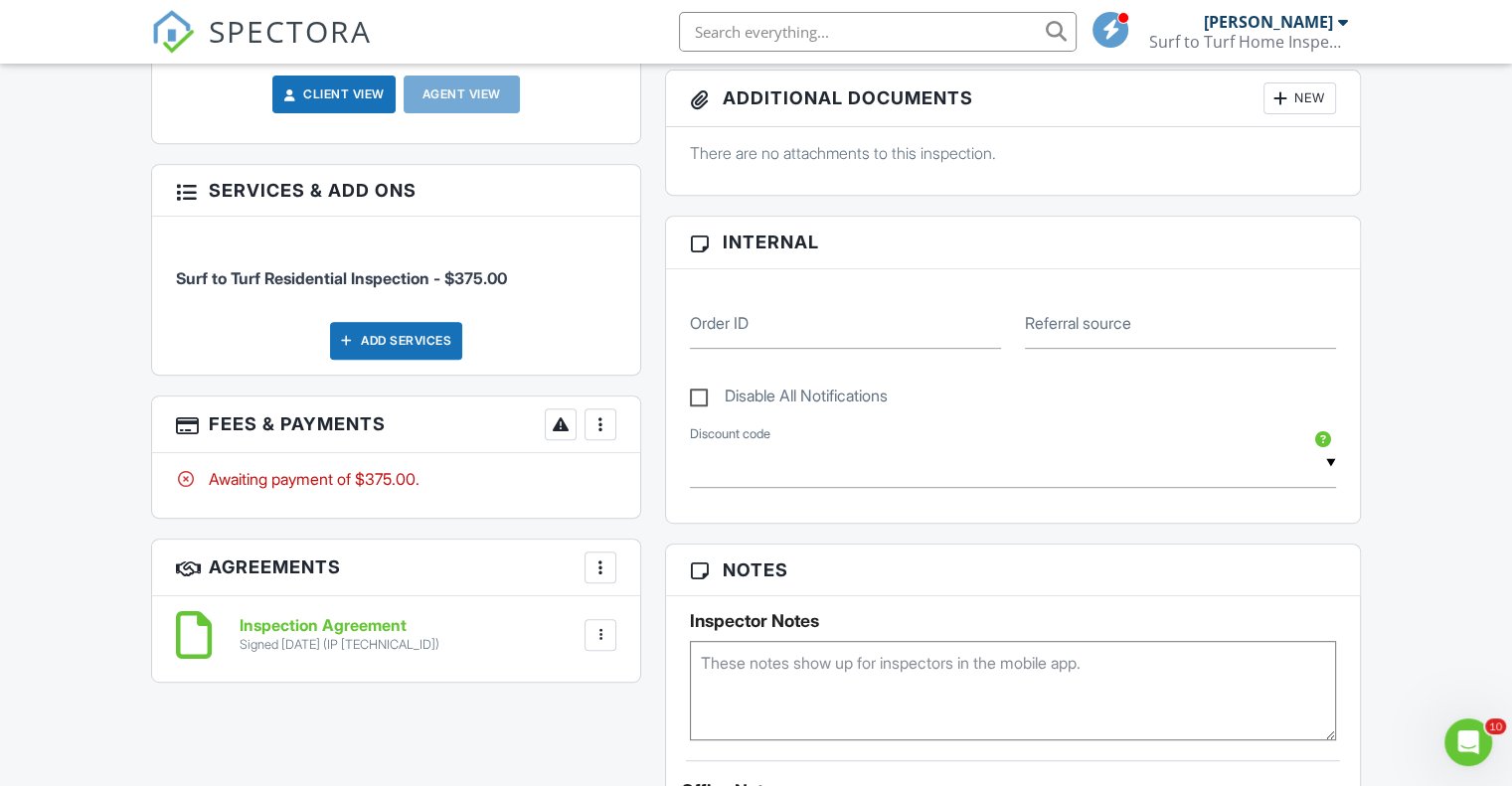 click at bounding box center (600, 424) 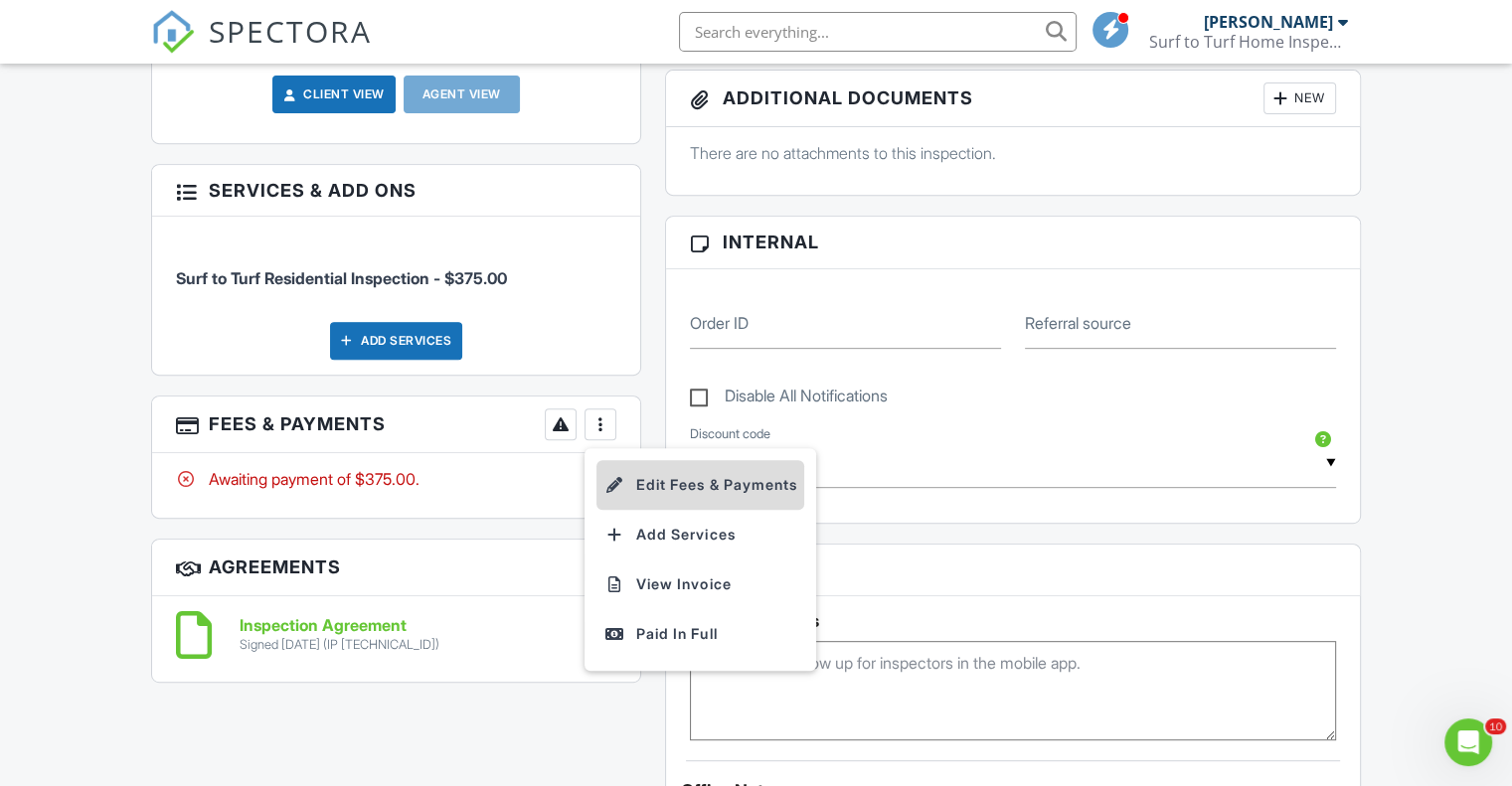 click on "Edit Fees & Payments" at bounding box center [700, 485] 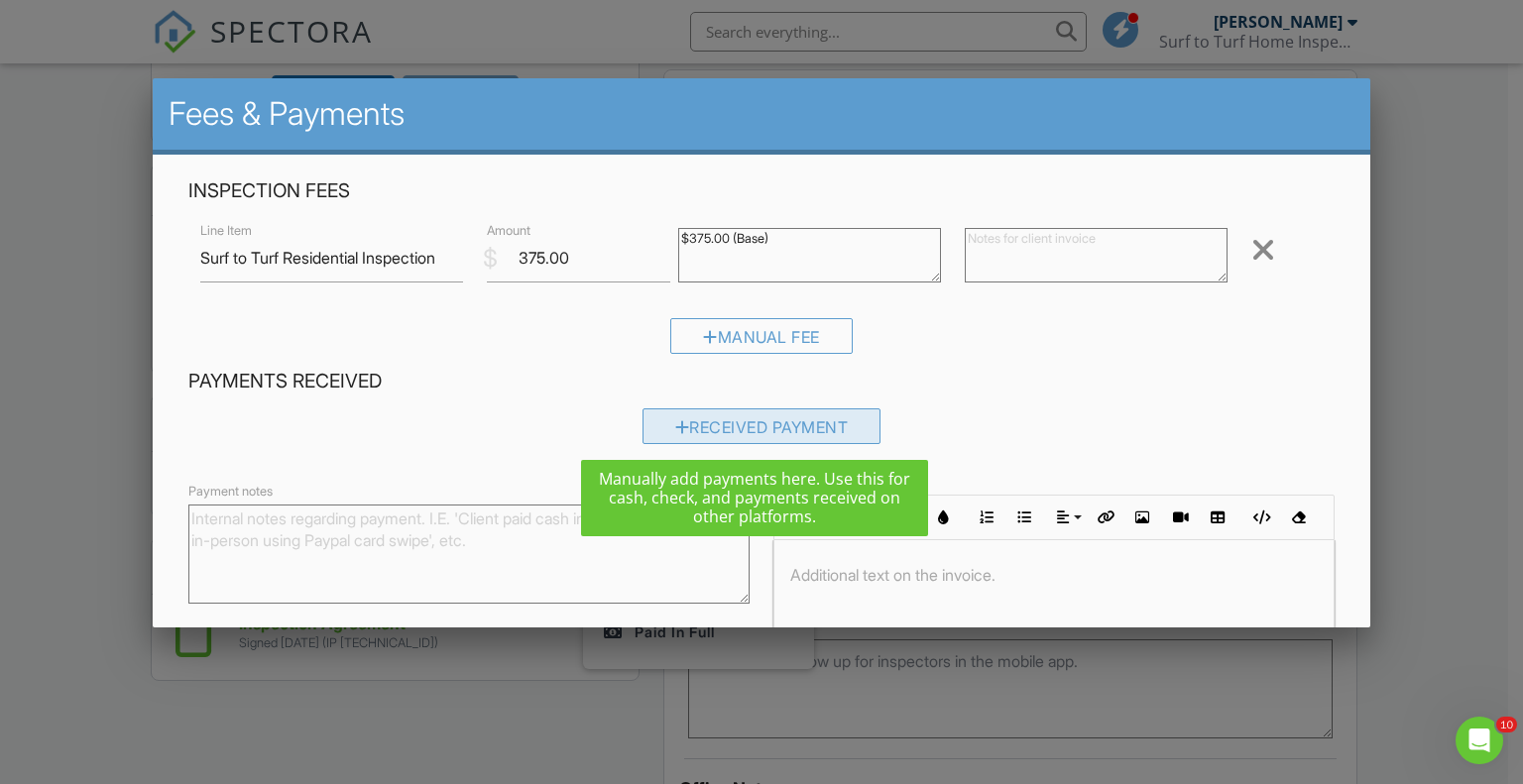 click on "Received Payment" at bounding box center (762, 426) 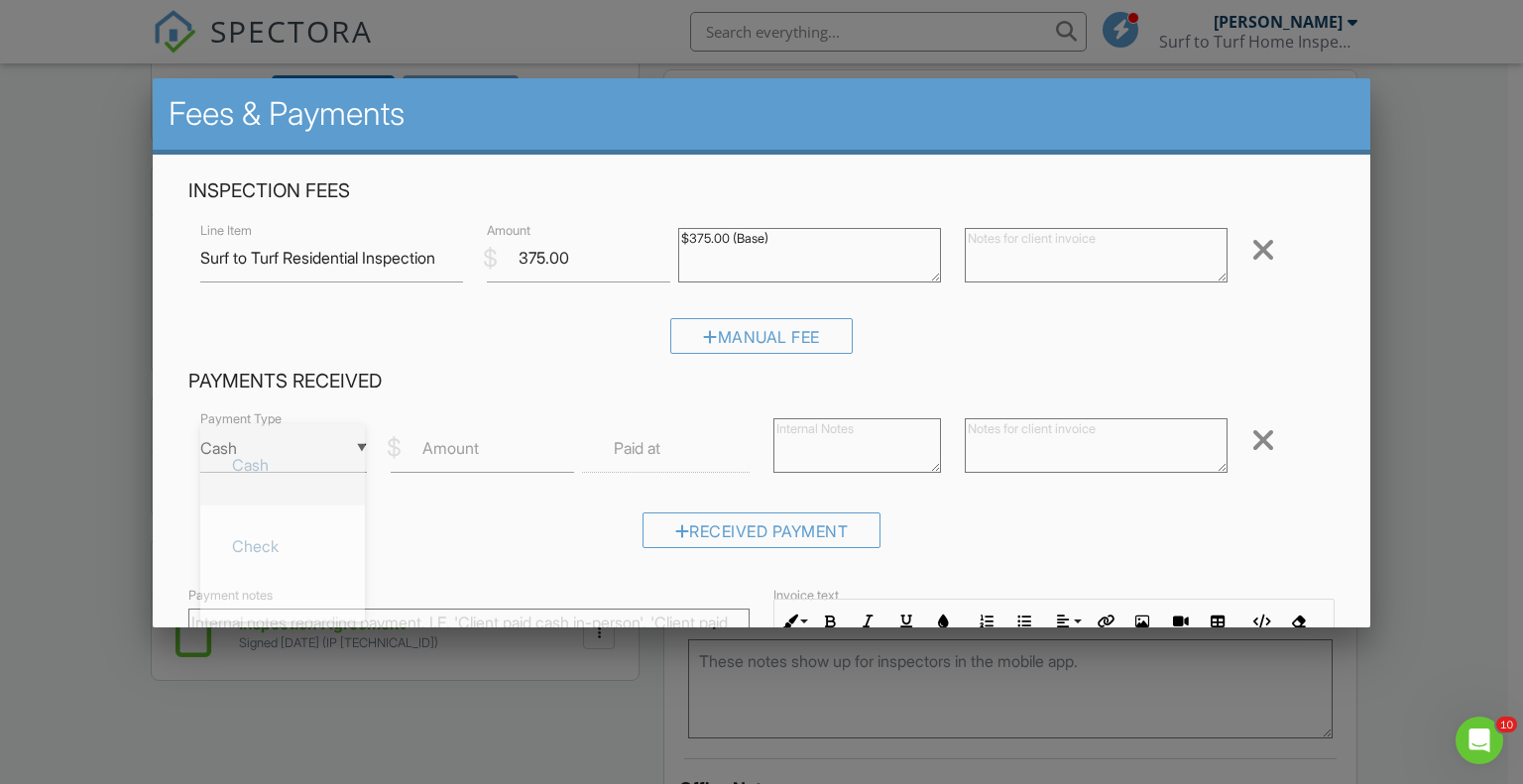 click on "▼ Cash Cash Check On-Site Card Other Cash
Check
On-Site Card
Other" at bounding box center (284, 448) 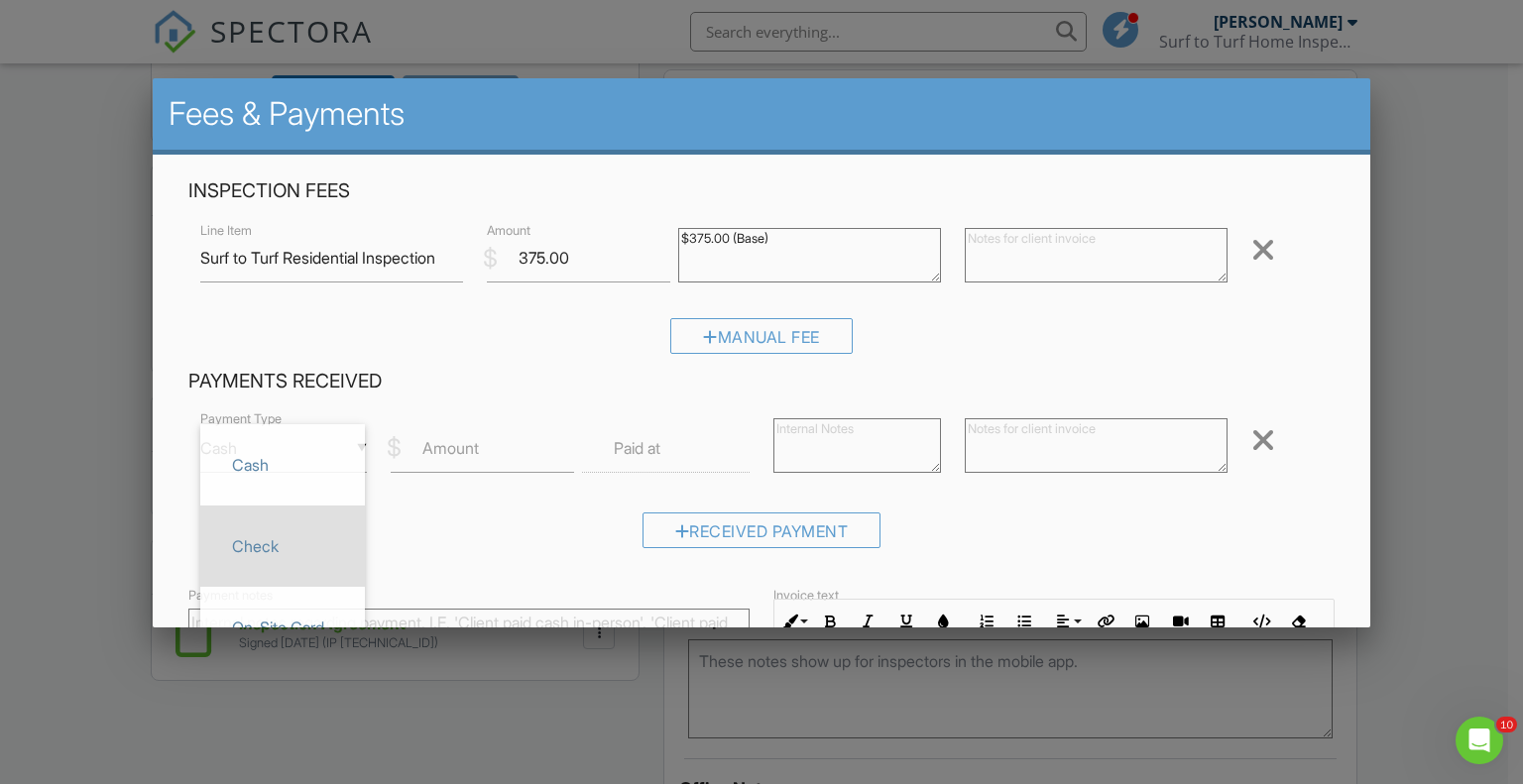 click on "Check" at bounding box center (283, 546) 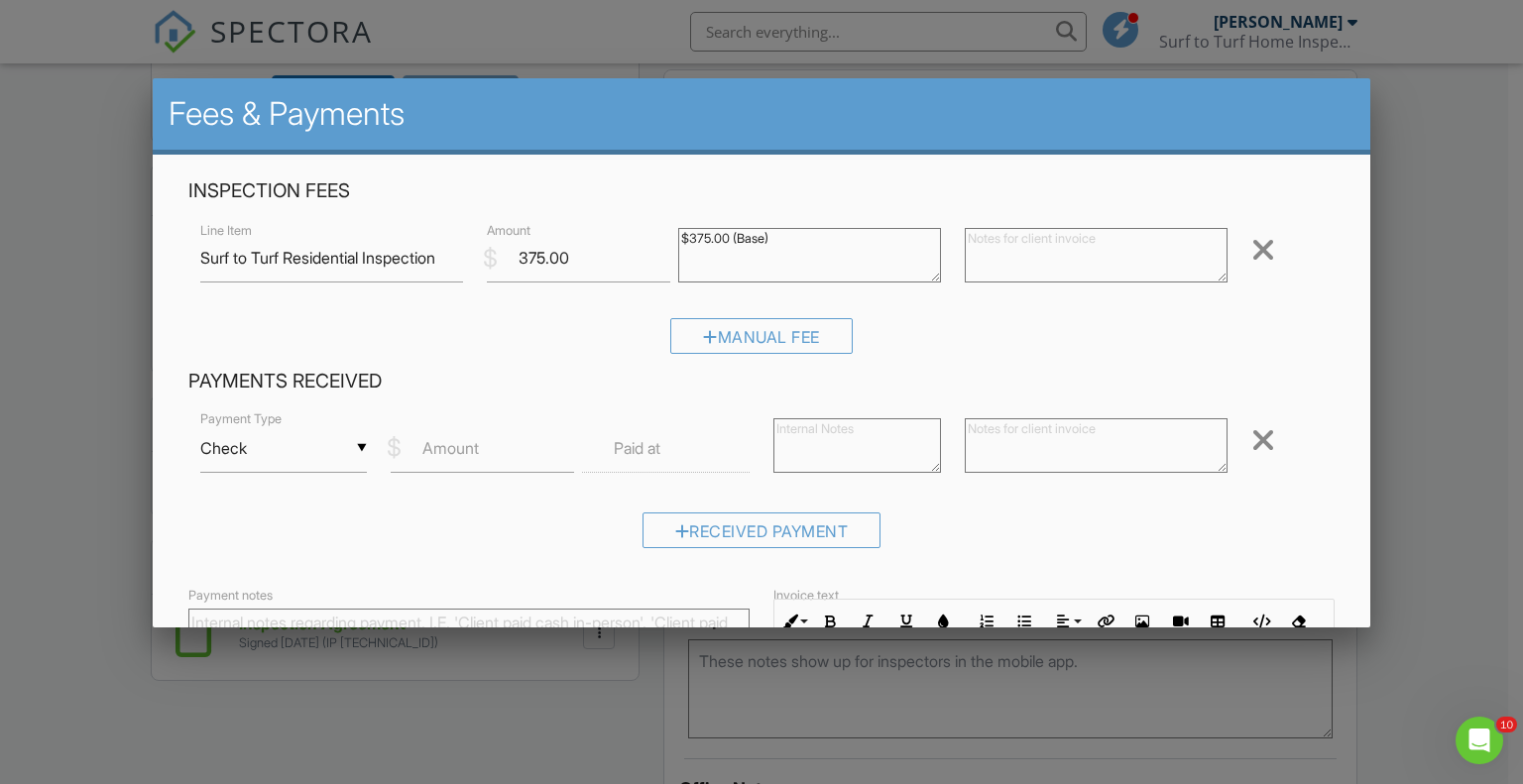 click on "Amount" at bounding box center [450, 448] 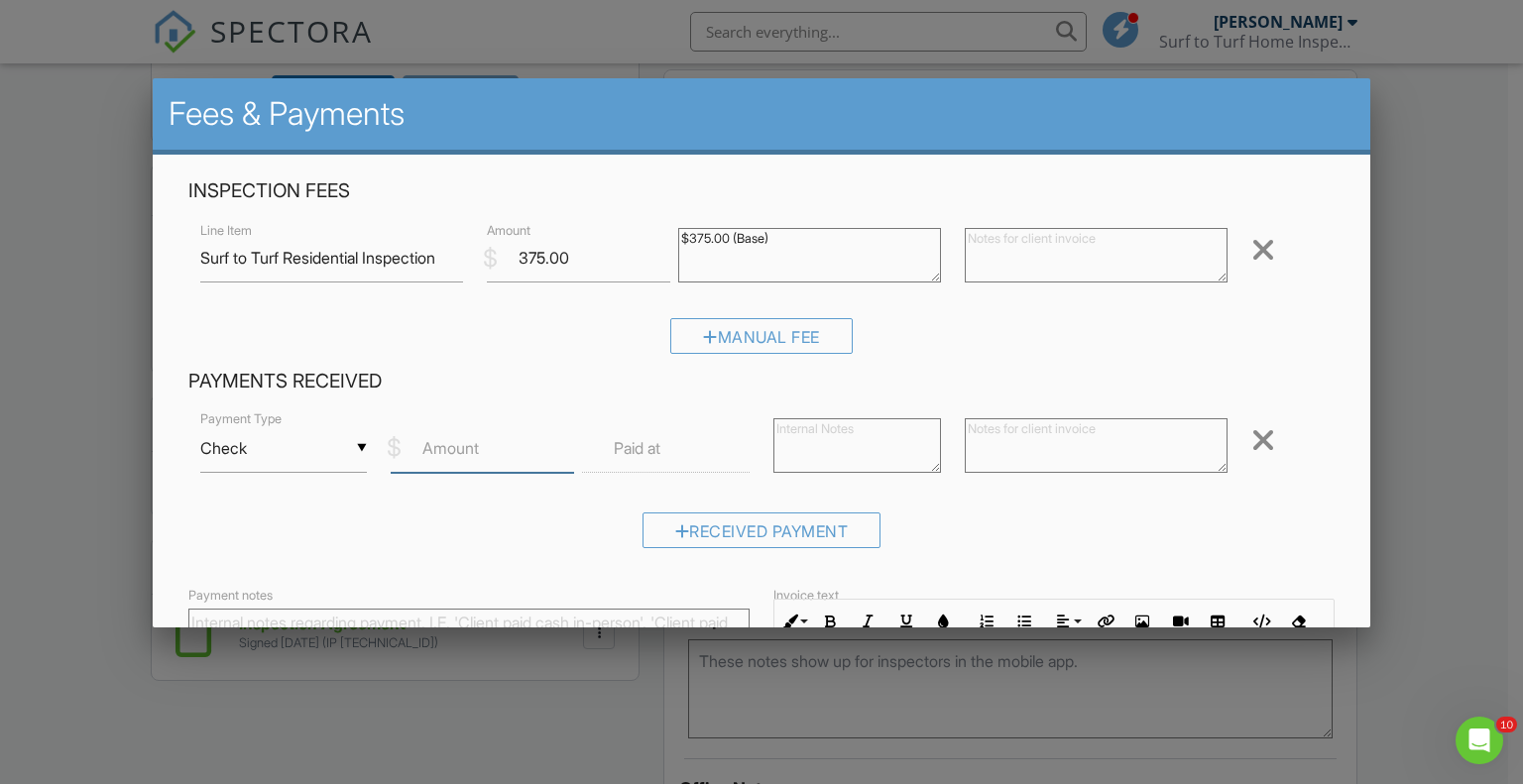 click on "Amount" at bounding box center (482, 448) 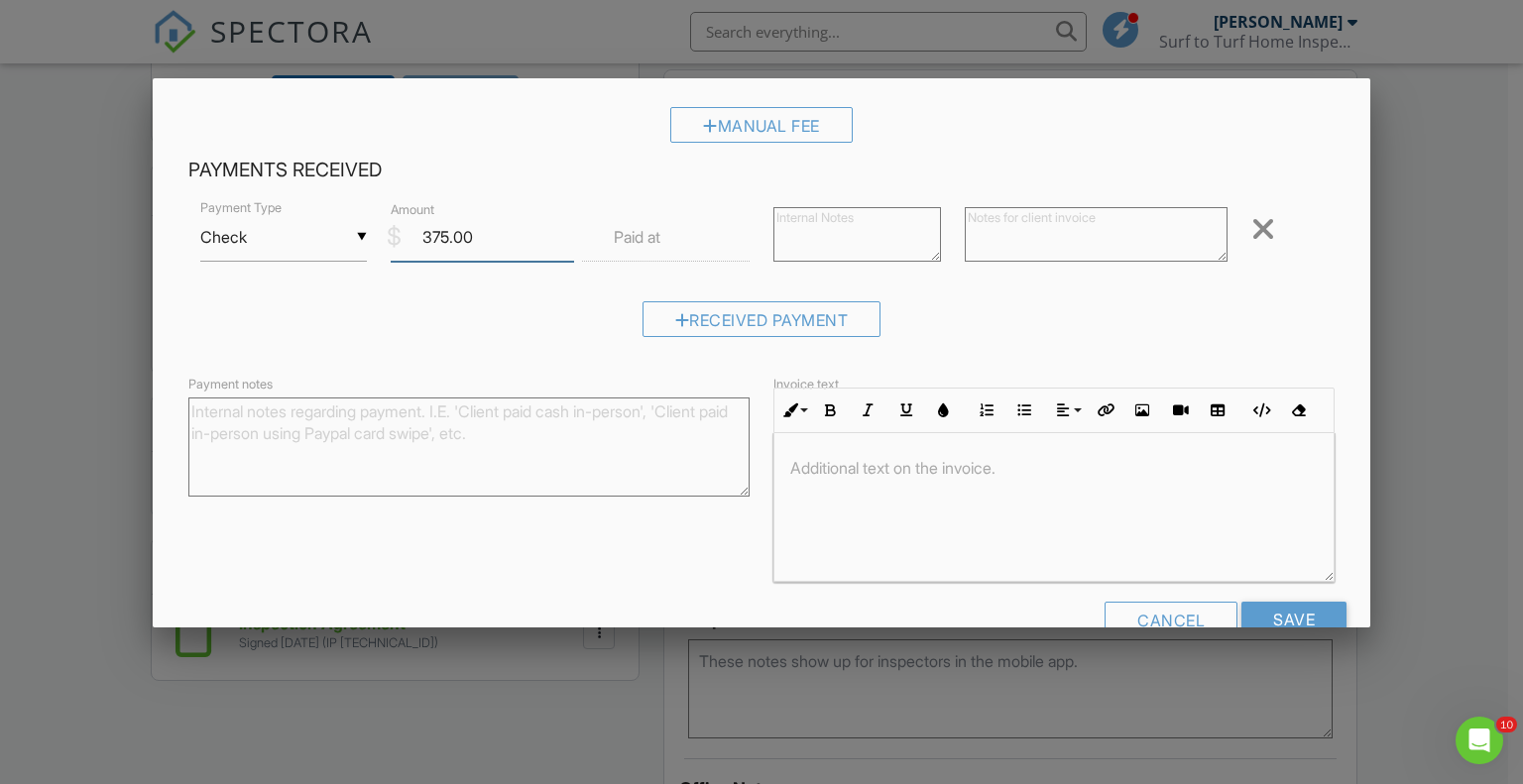 scroll, scrollTop: 259, scrollLeft: 0, axis: vertical 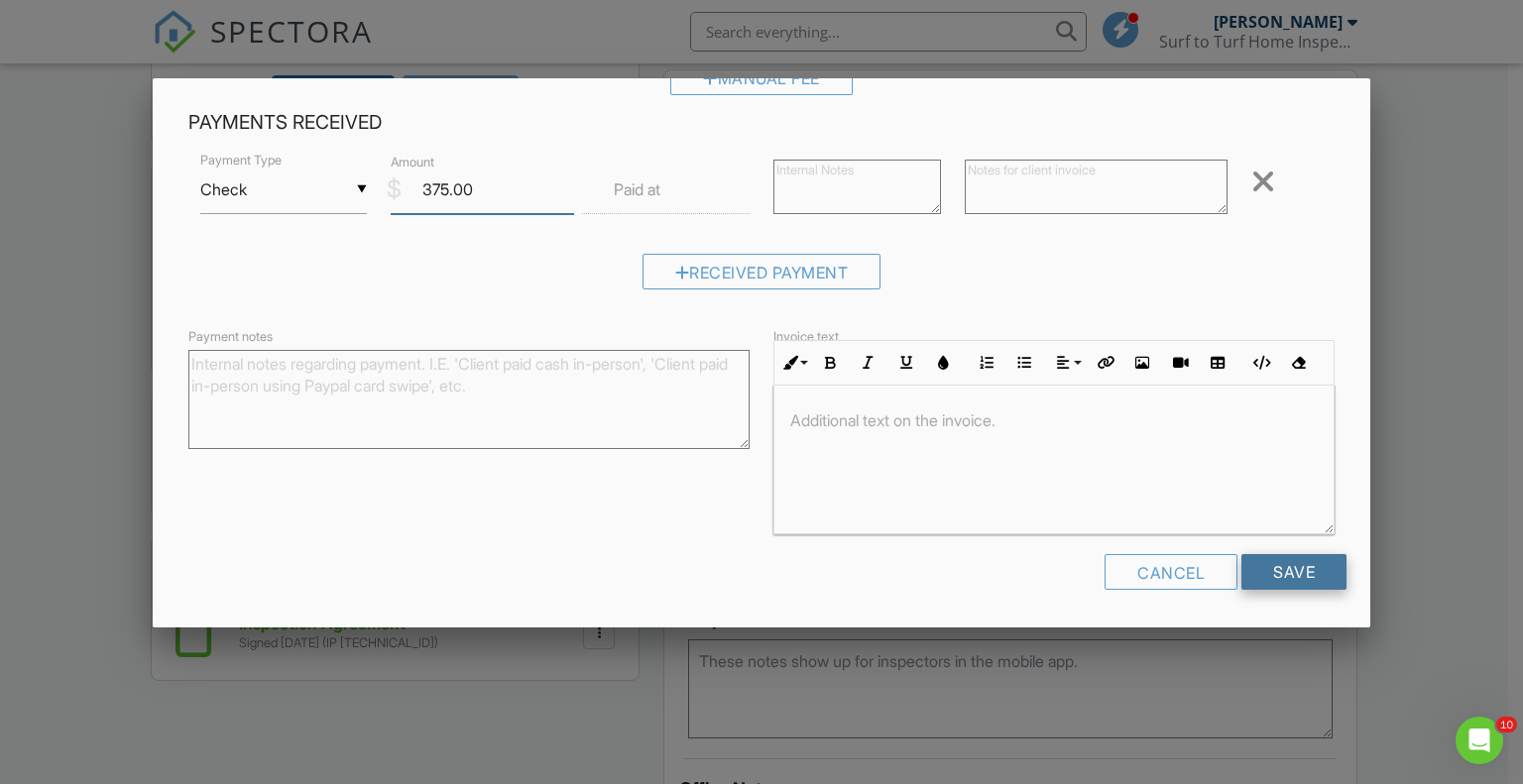 type on "375.00" 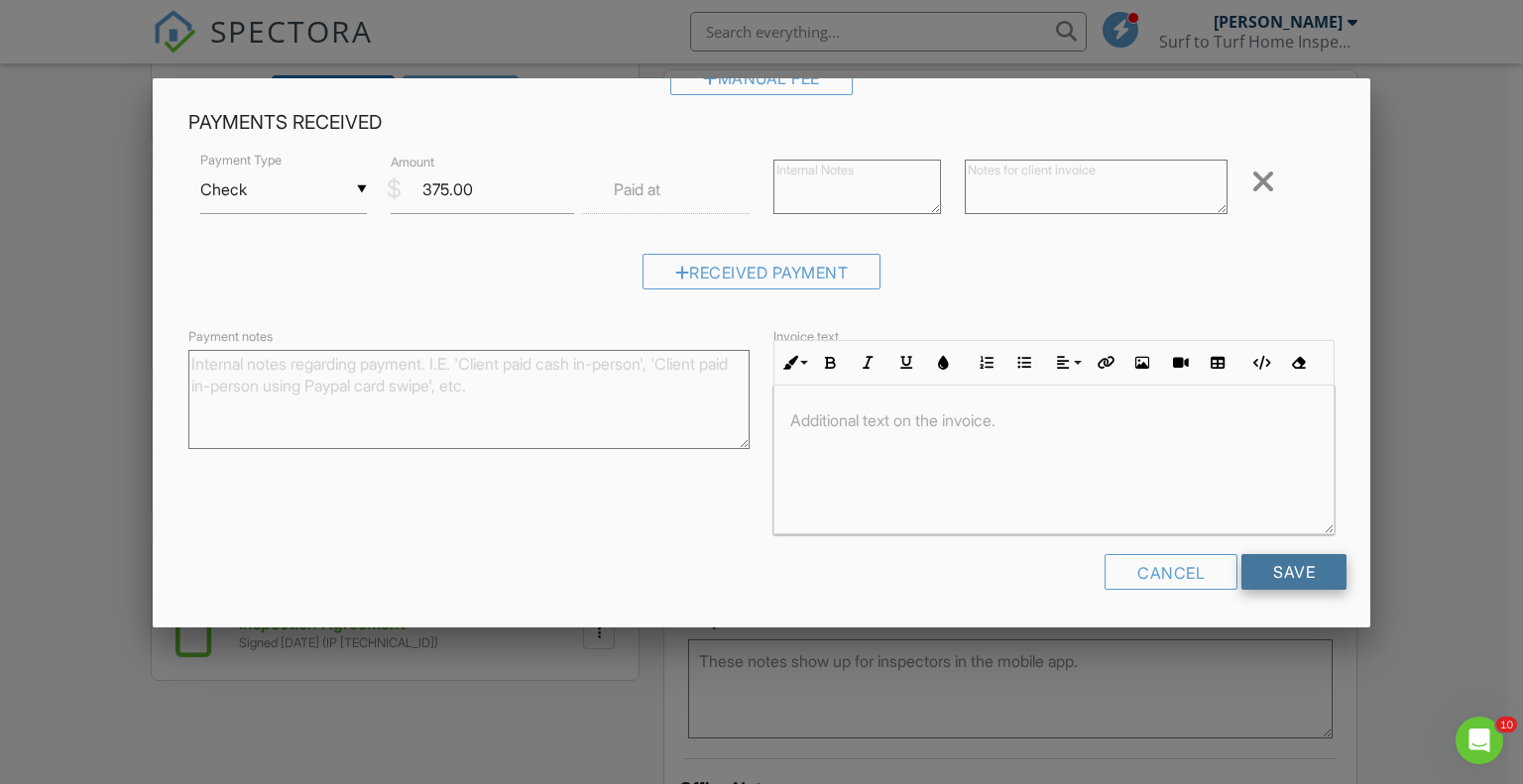click on "Save" at bounding box center [1294, 572] 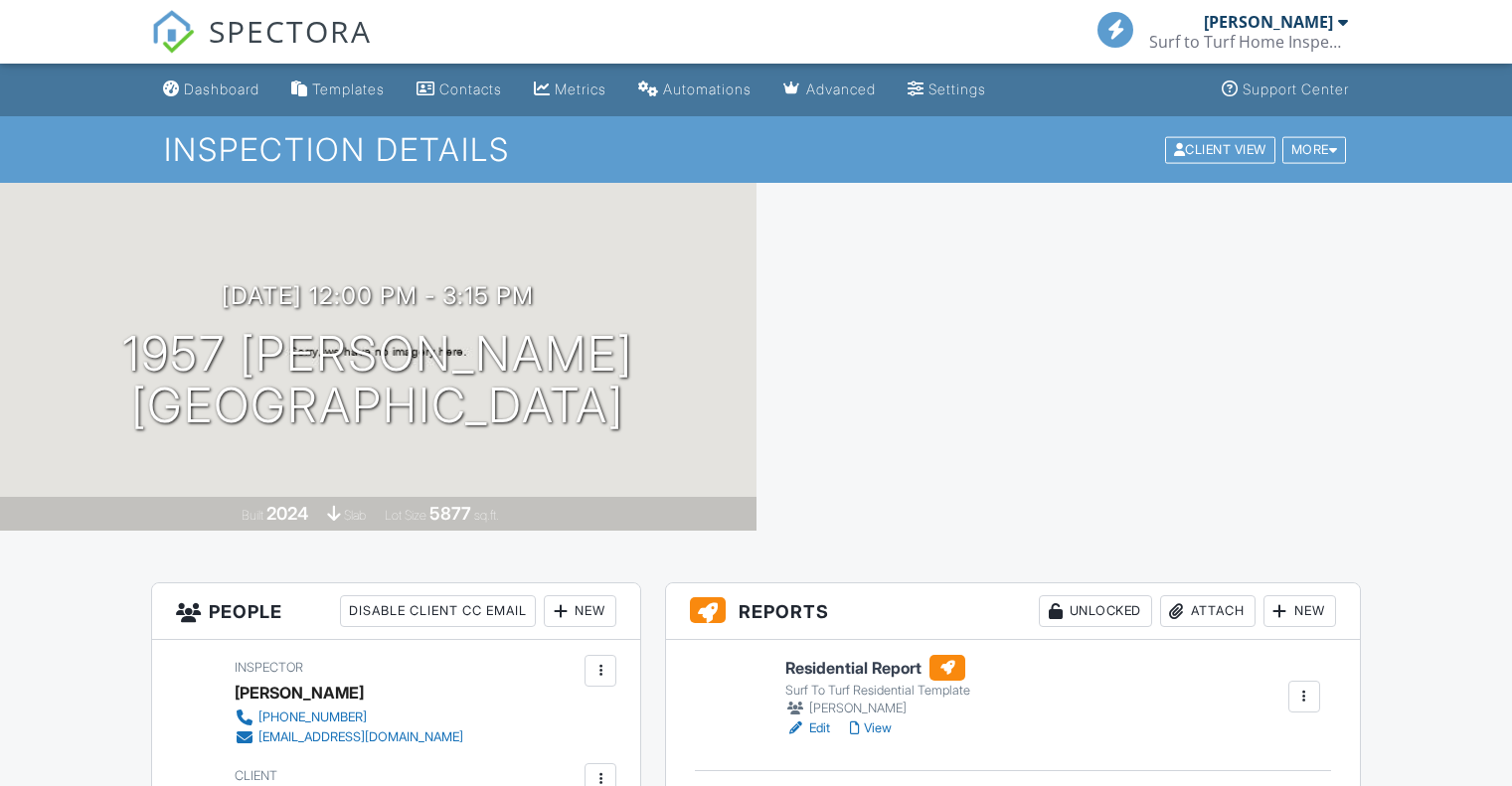 scroll, scrollTop: 0, scrollLeft: 0, axis: both 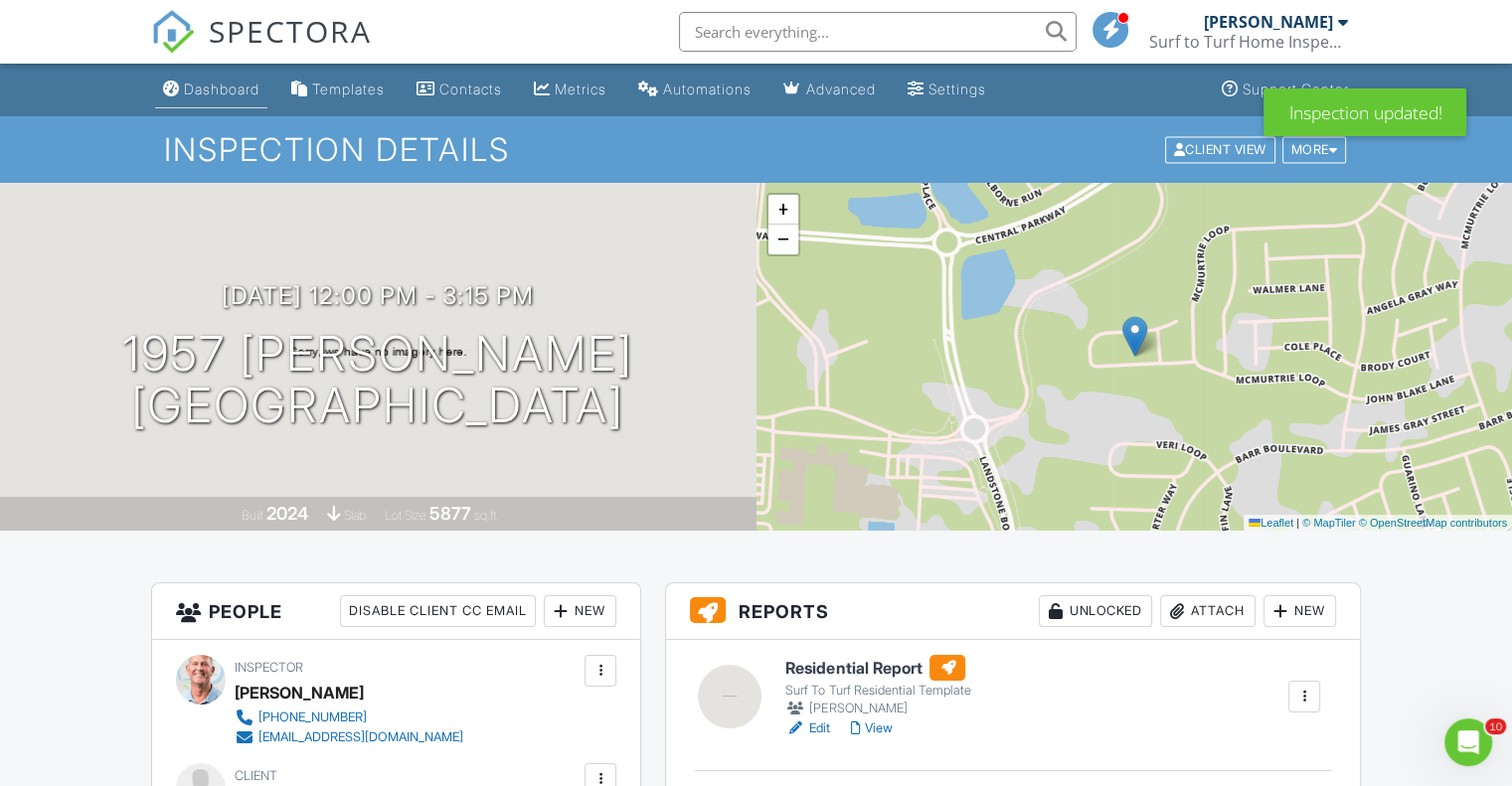click on "Dashboard" at bounding box center (222, 88) 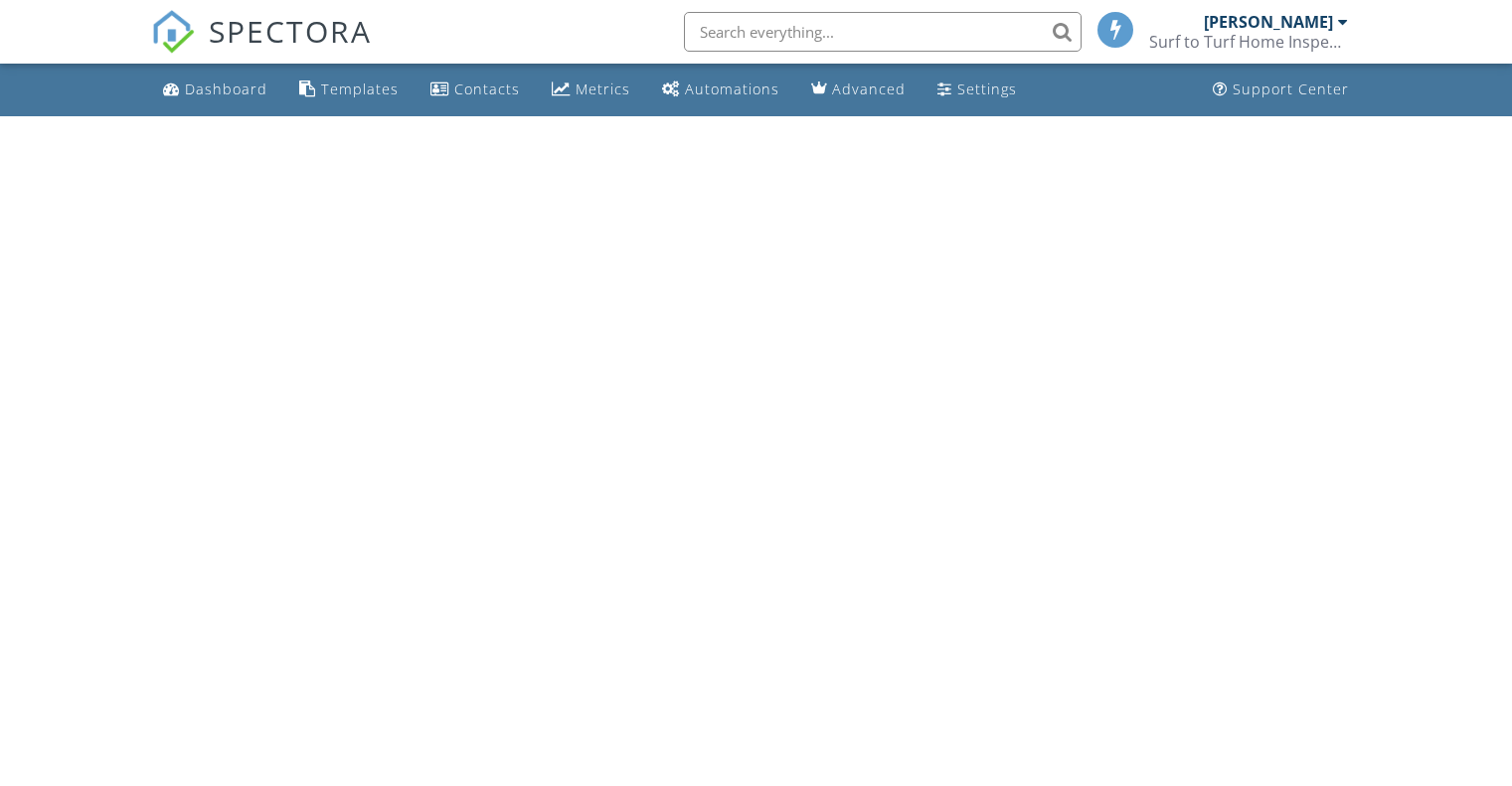 scroll, scrollTop: 0, scrollLeft: 0, axis: both 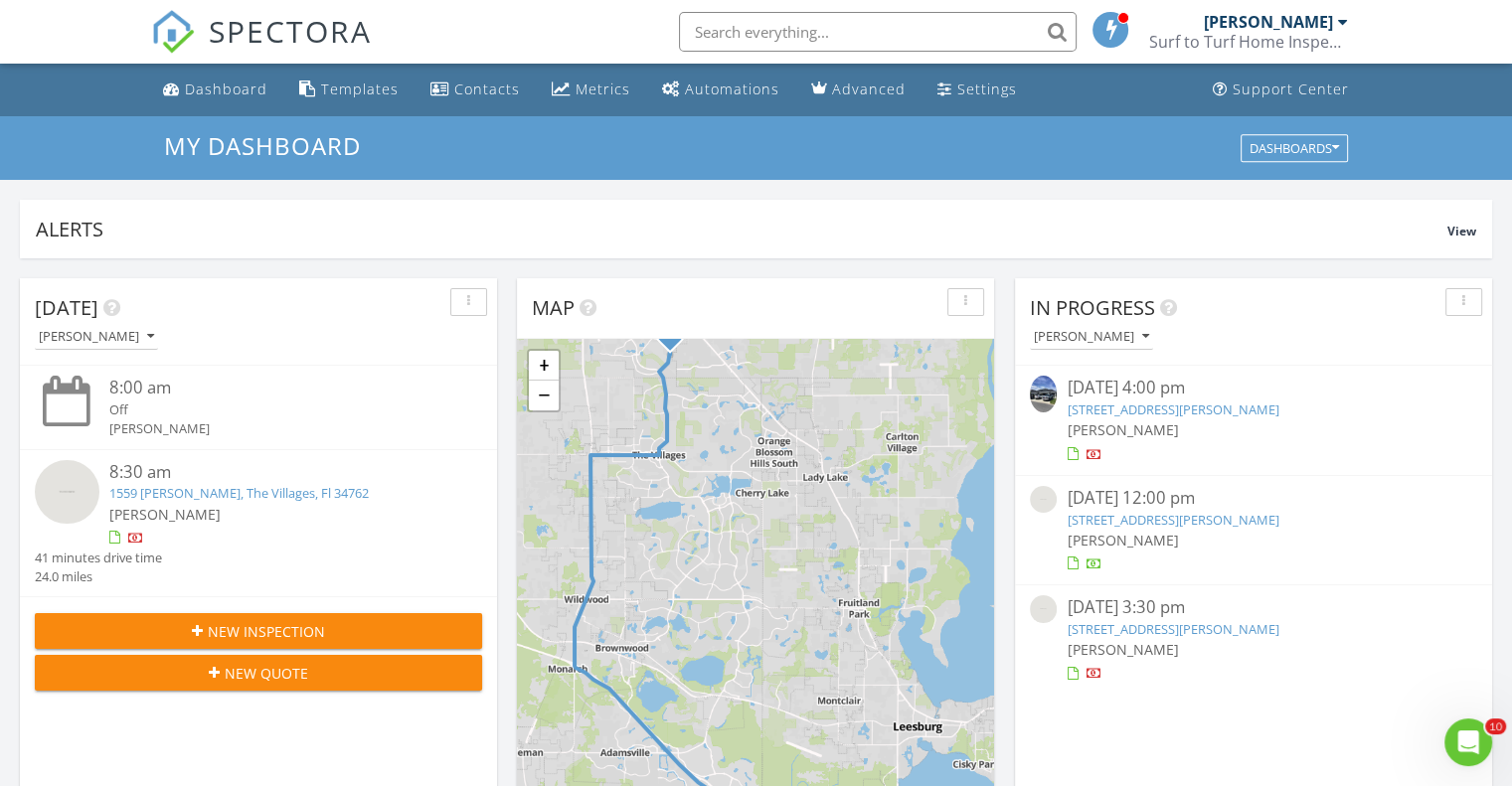 click at bounding box center [1043, 608] 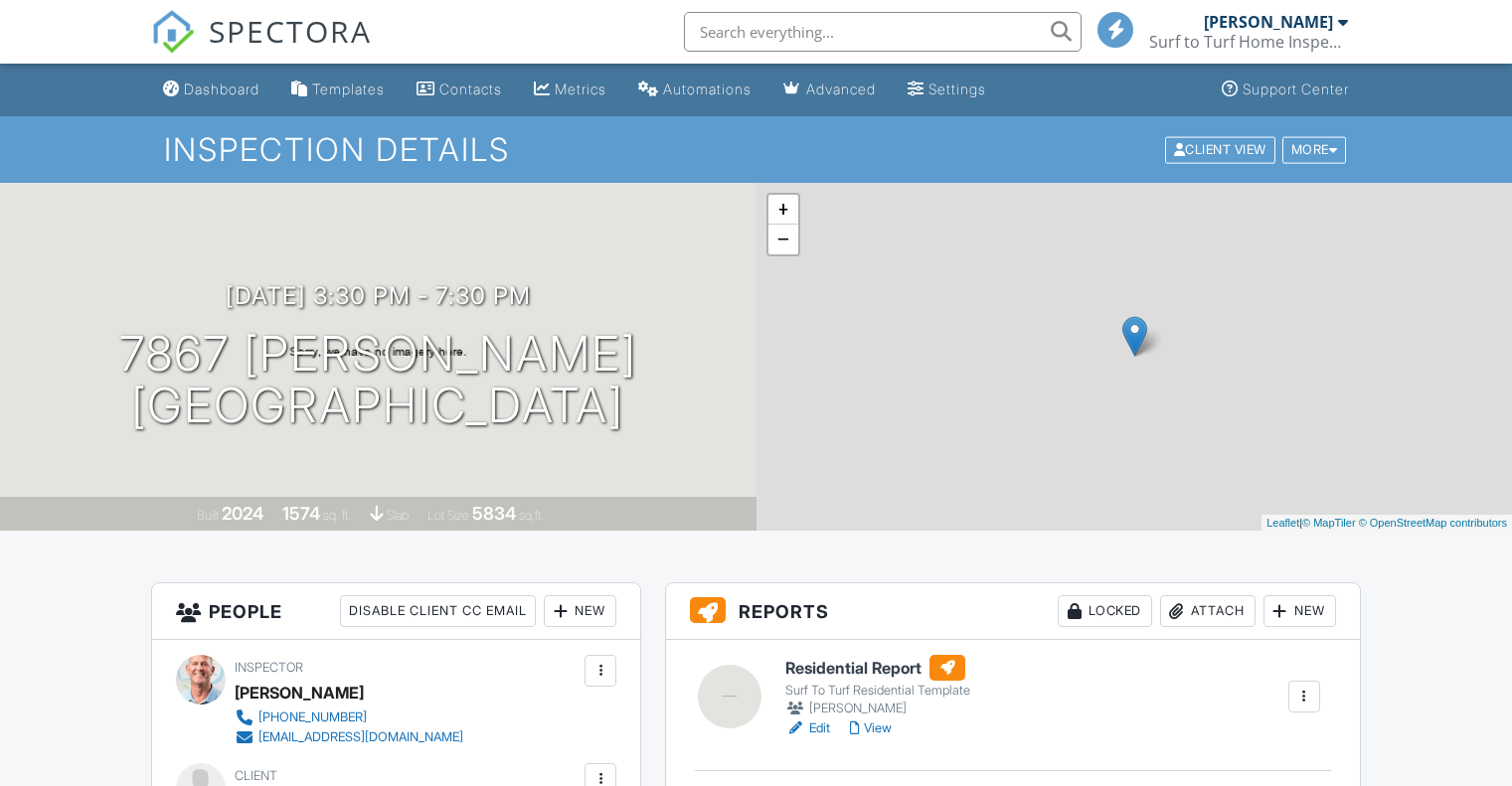 scroll, scrollTop: 0, scrollLeft: 0, axis: both 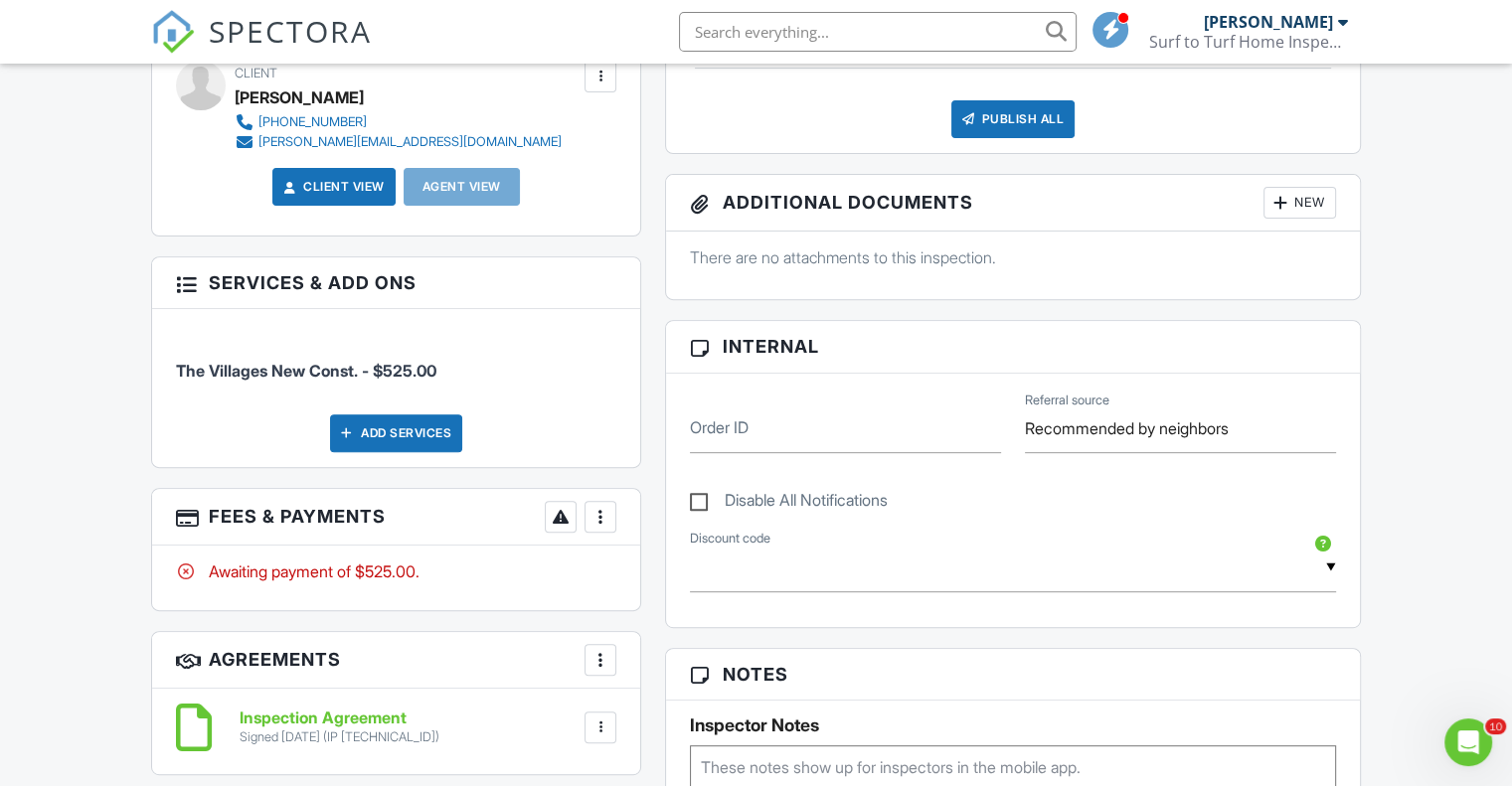click on "More" at bounding box center [600, 517] 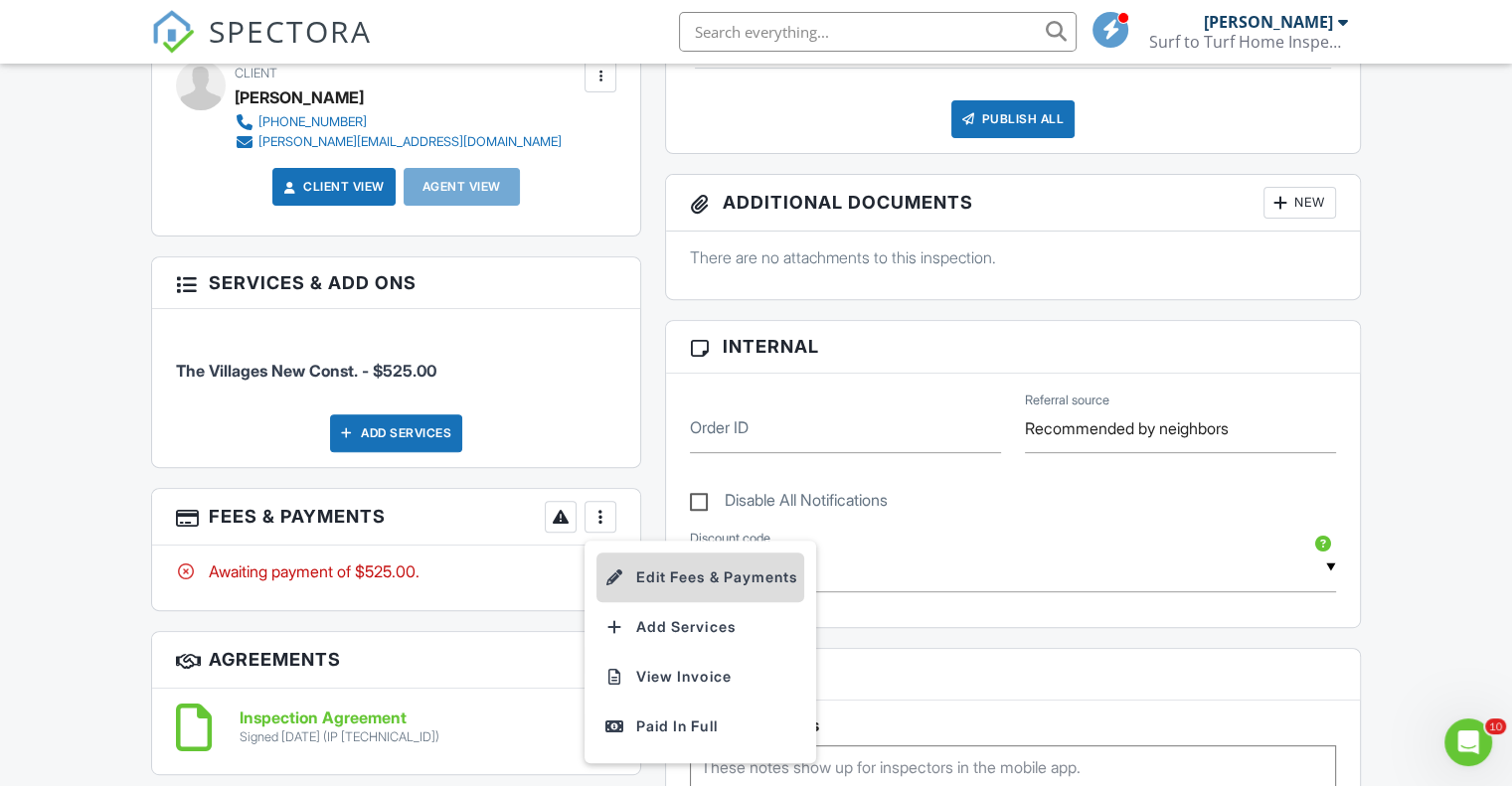 click on "Edit Fees & Payments" at bounding box center [700, 577] 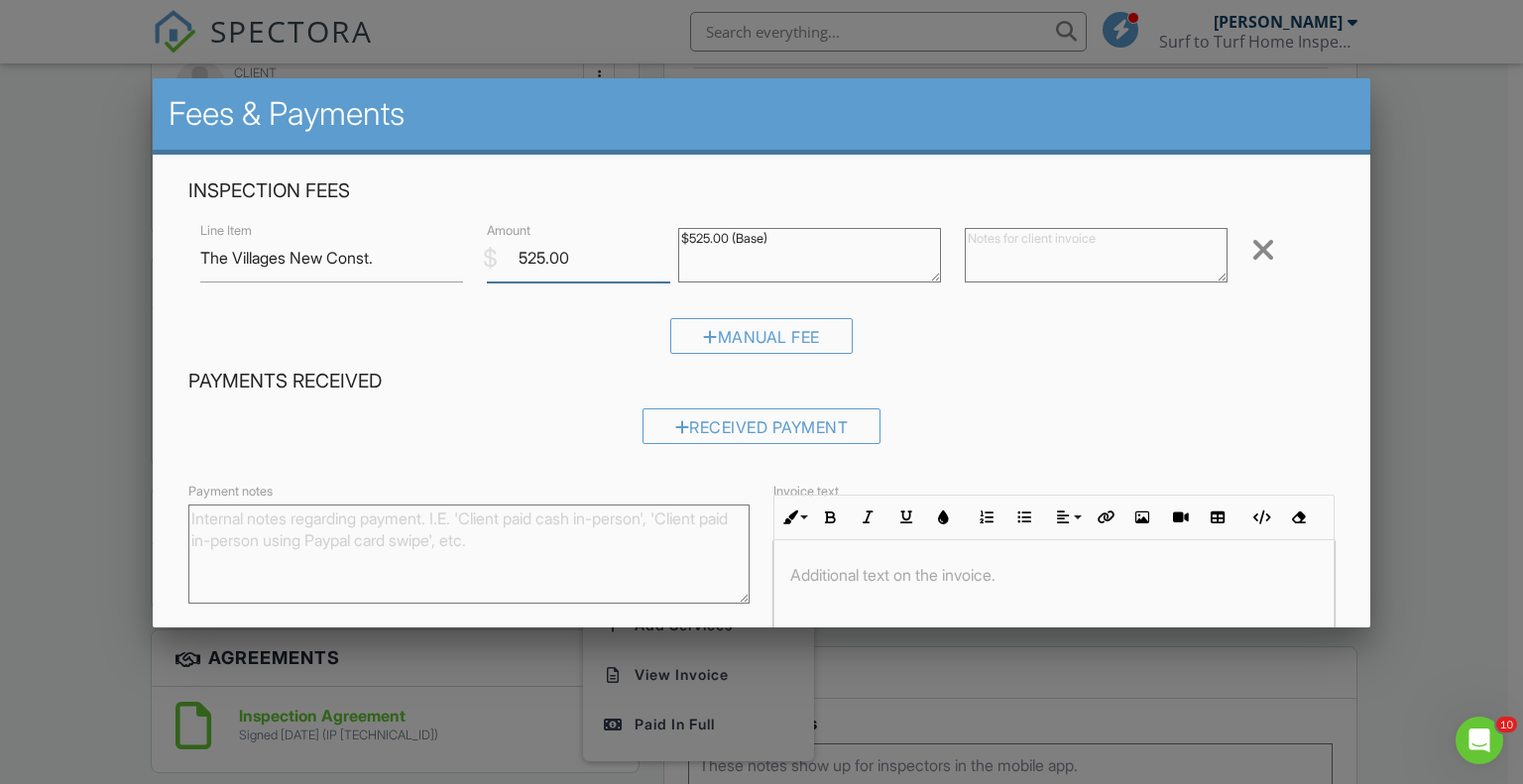click on "525.00" at bounding box center (578, 258) 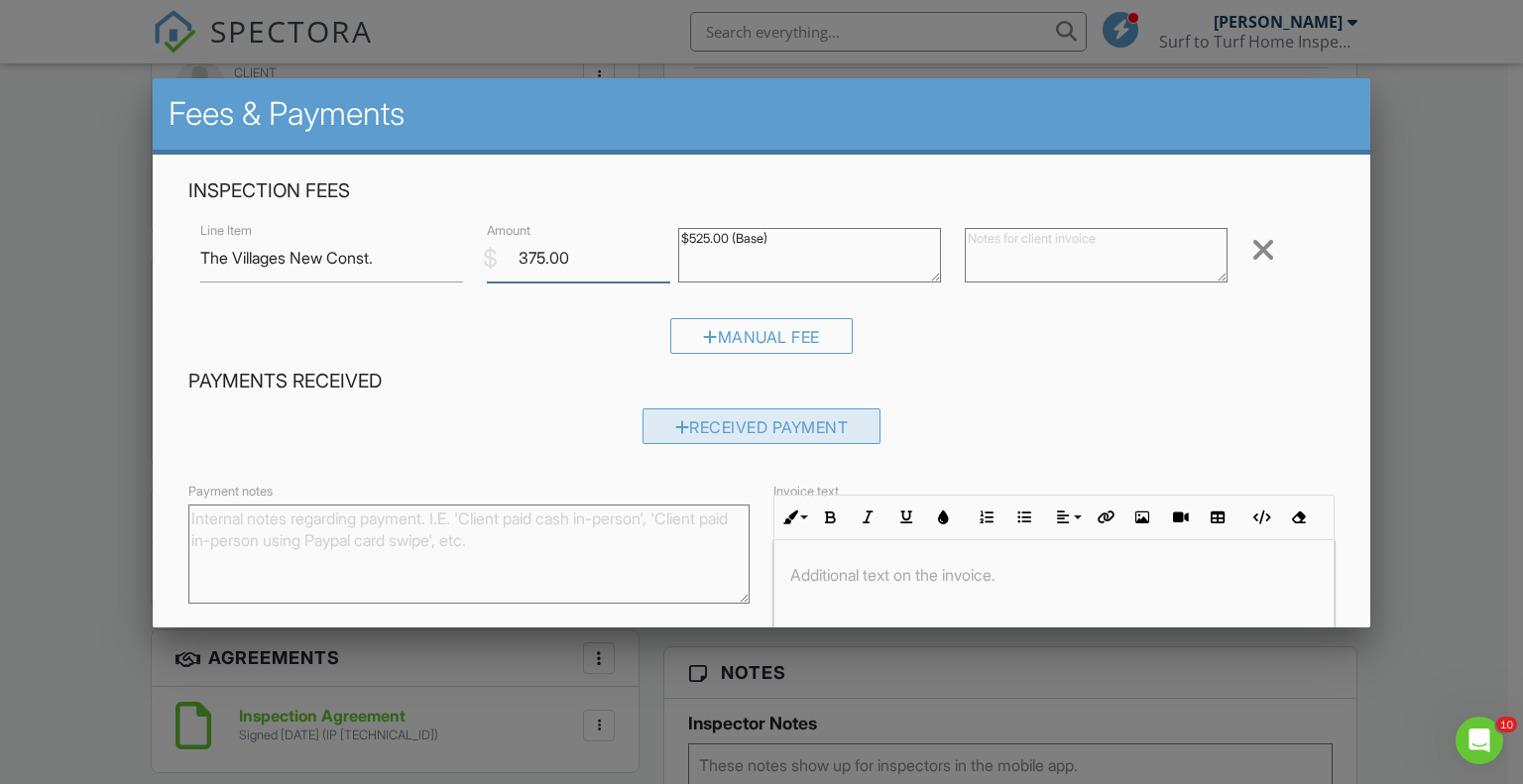 type on "375.00" 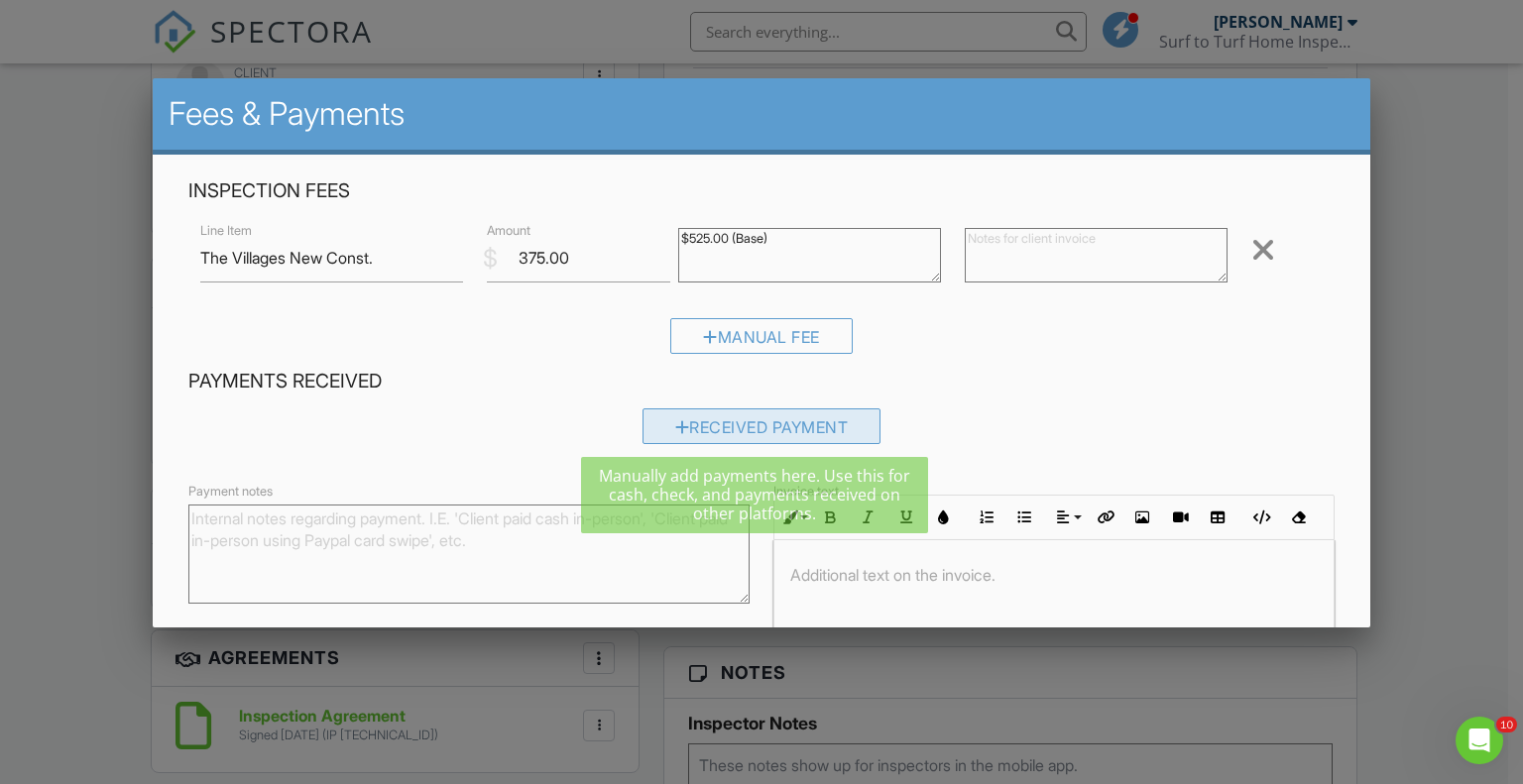 click on "Received Payment" at bounding box center [762, 426] 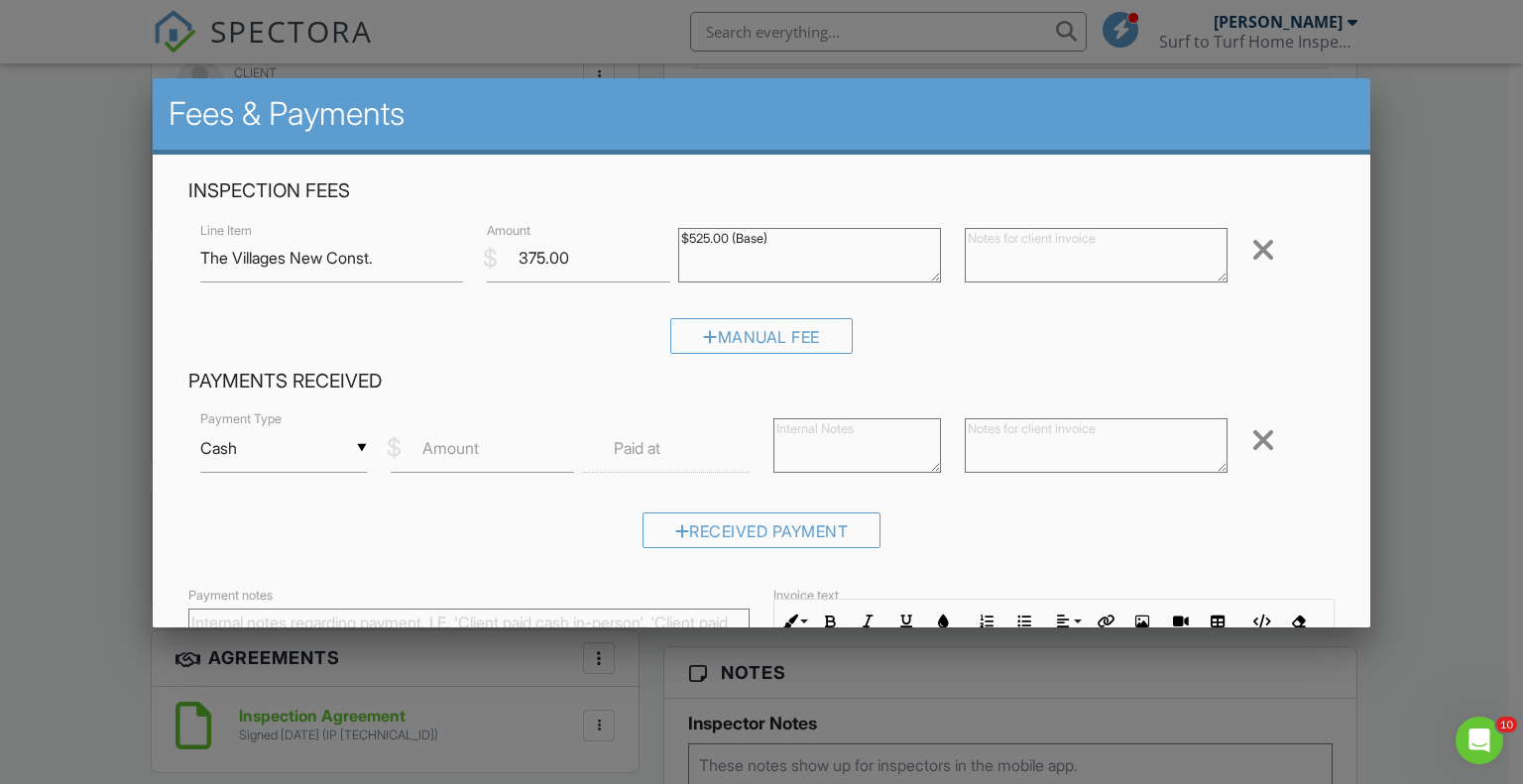 click on "▼ Cash Cash Check On-Site Card Other Cash
Check
On-Site Card
Other" at bounding box center (284, 448) 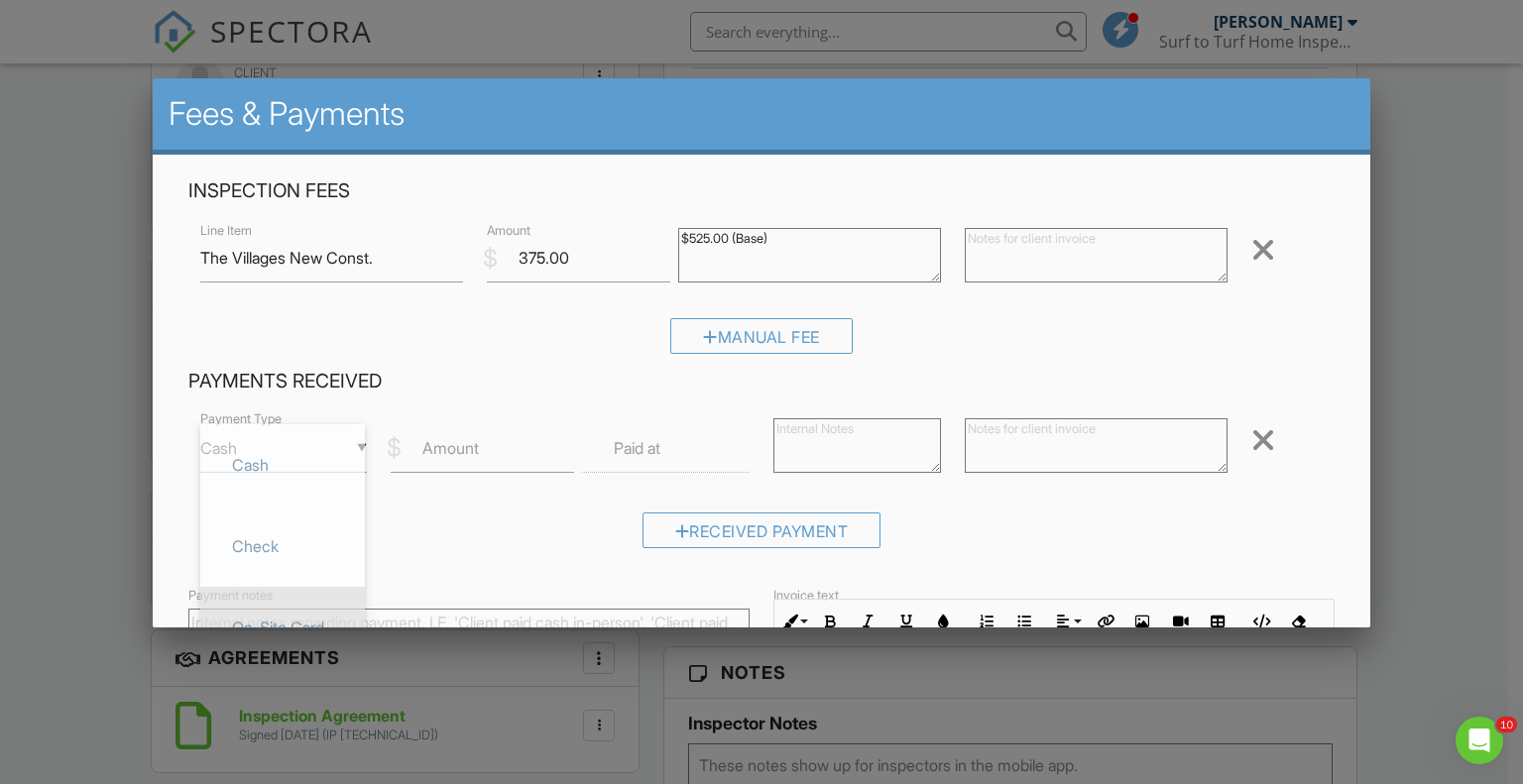 click on "On-Site Card" at bounding box center [283, 627] 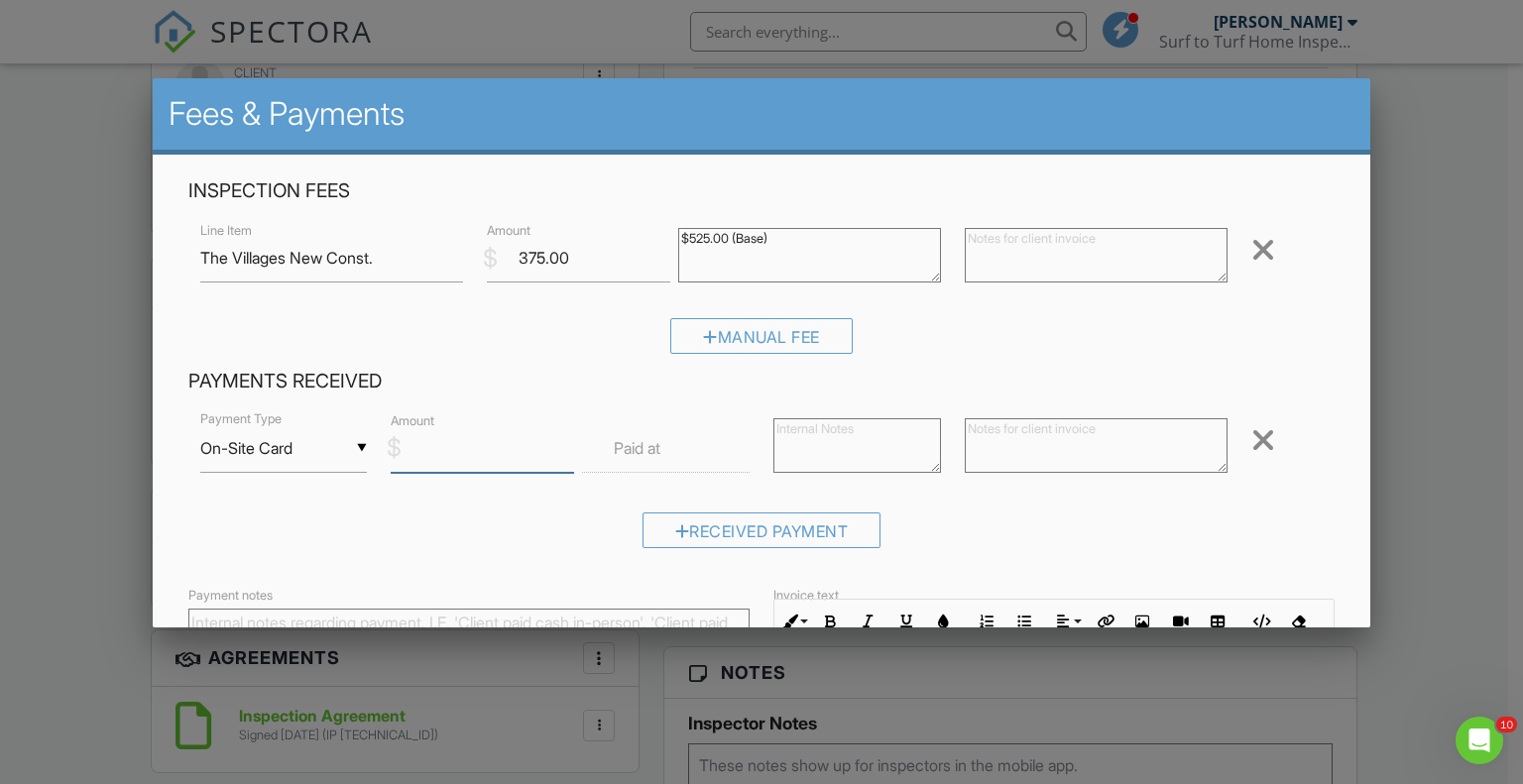 click on "Amount" at bounding box center [482, 448] 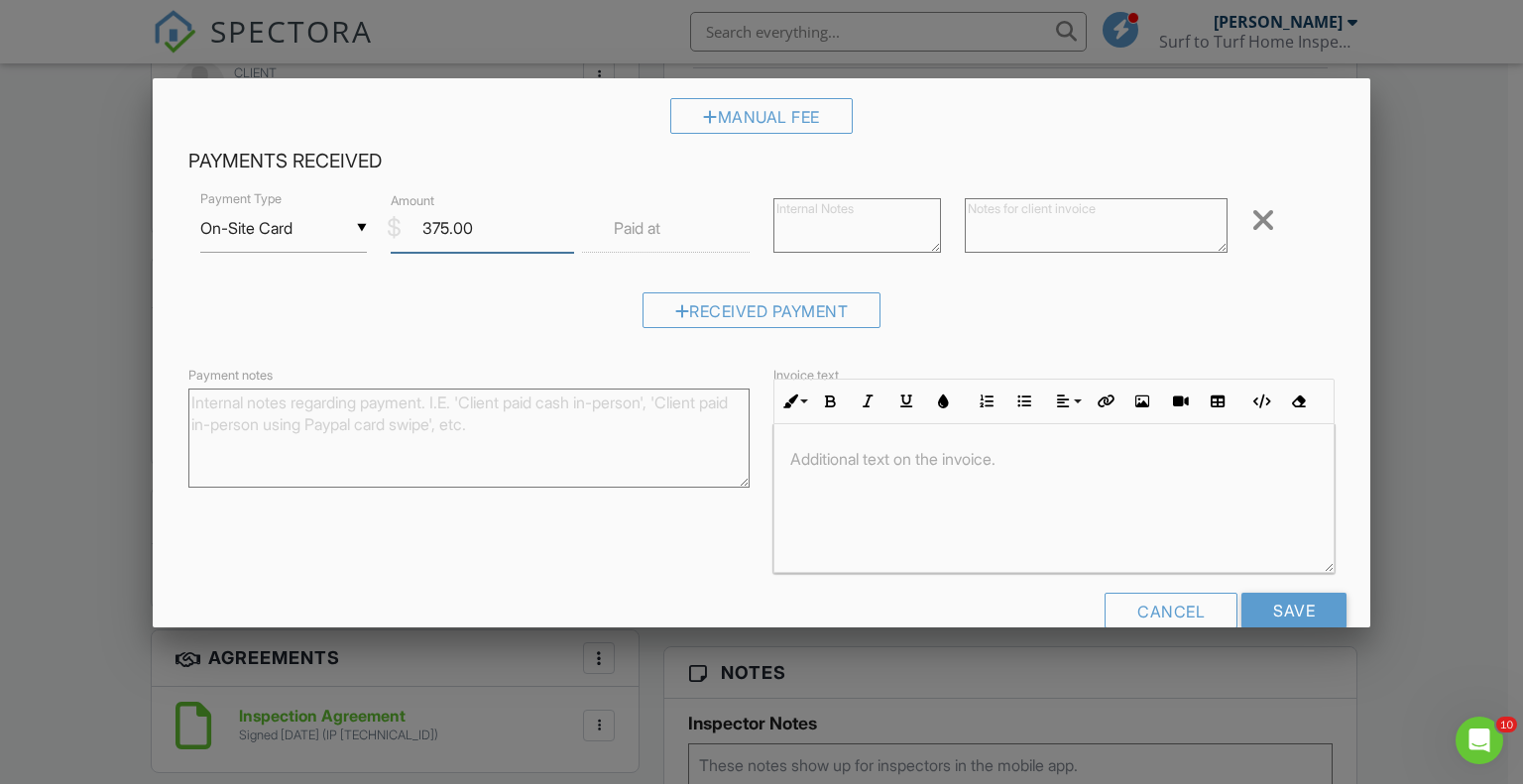 scroll, scrollTop: 259, scrollLeft: 0, axis: vertical 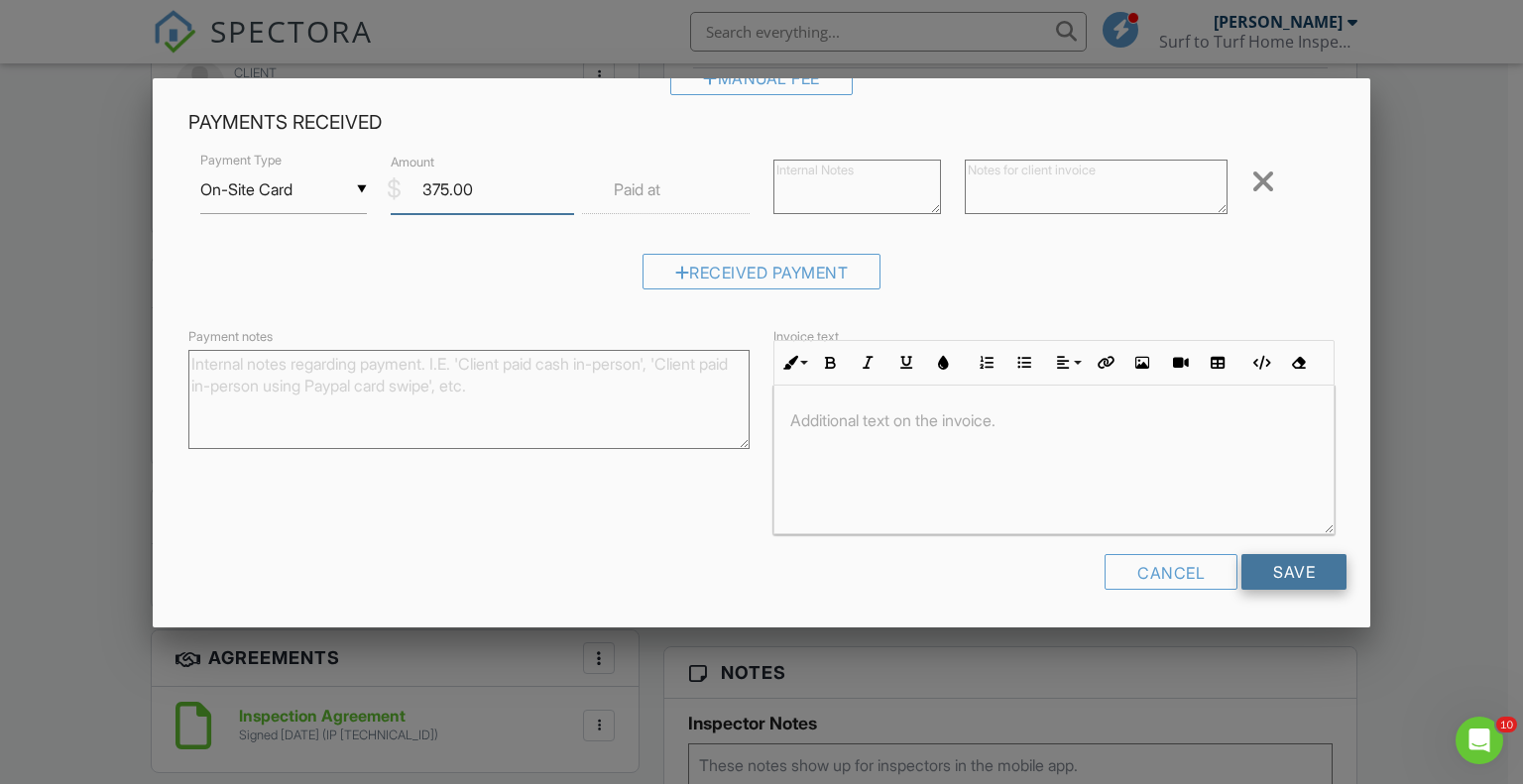 type on "375.00" 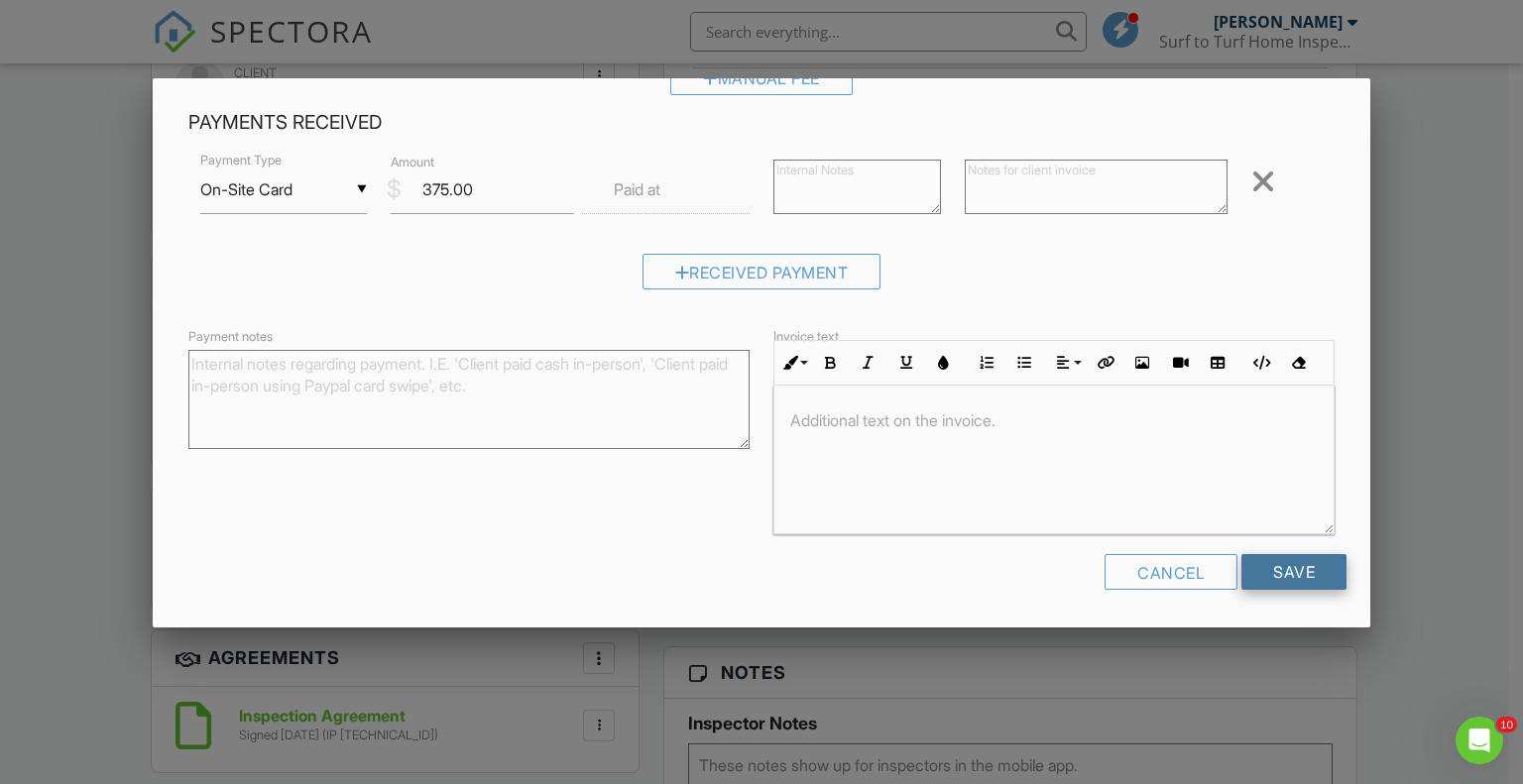 click on "Save" at bounding box center [1294, 572] 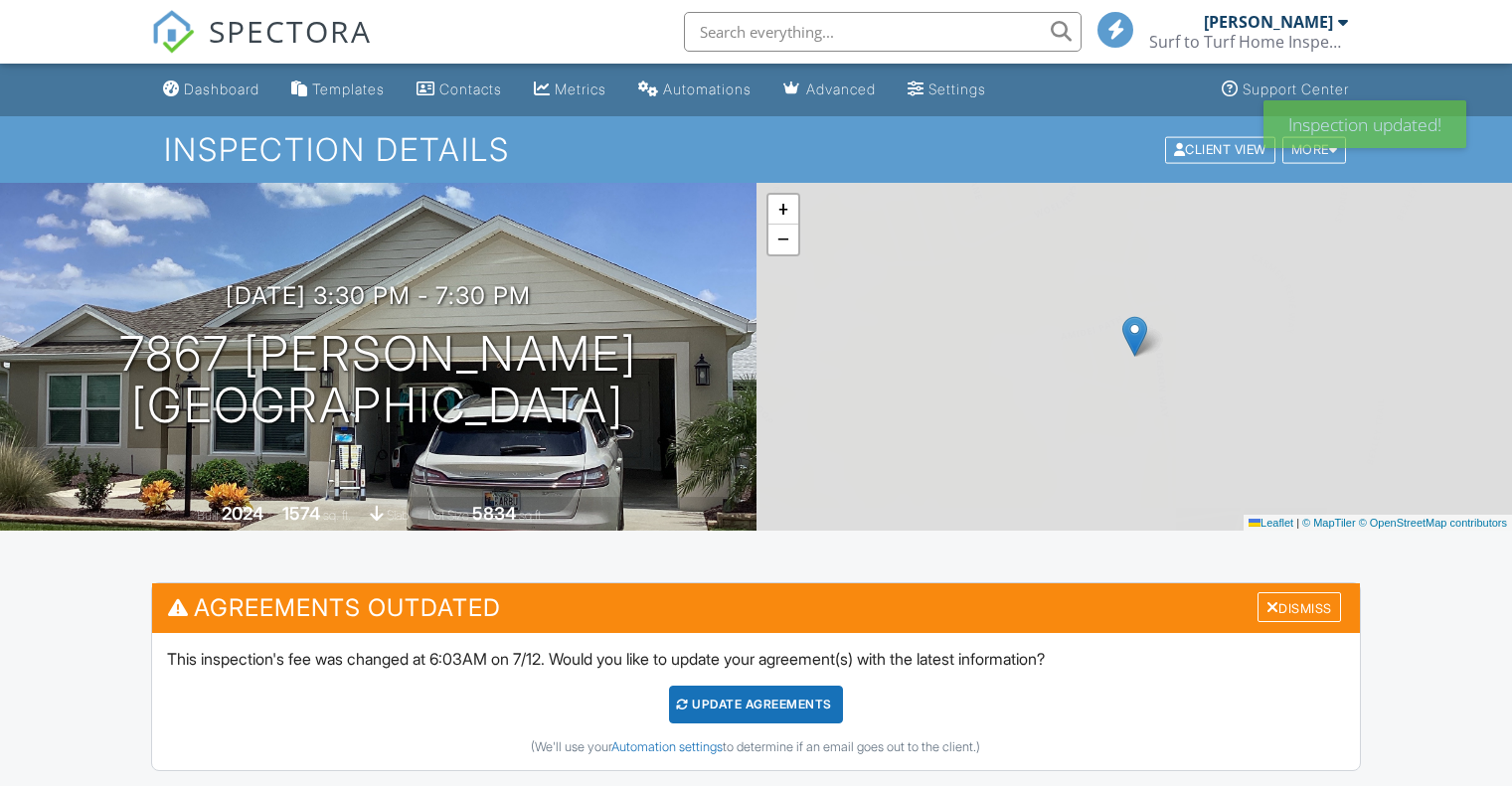 scroll, scrollTop: 0, scrollLeft: 0, axis: both 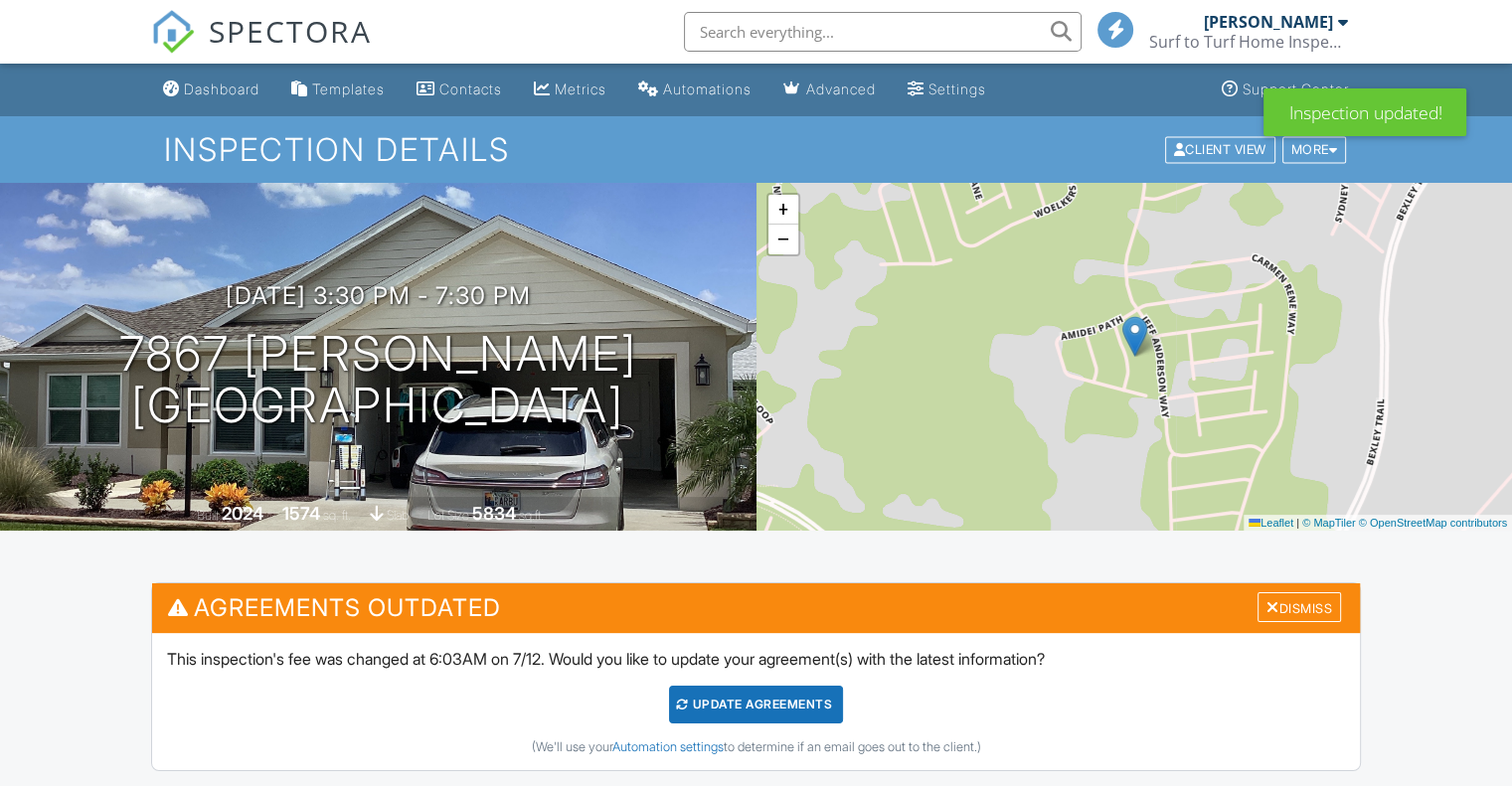 click on "Update Agreements" at bounding box center [756, 705] 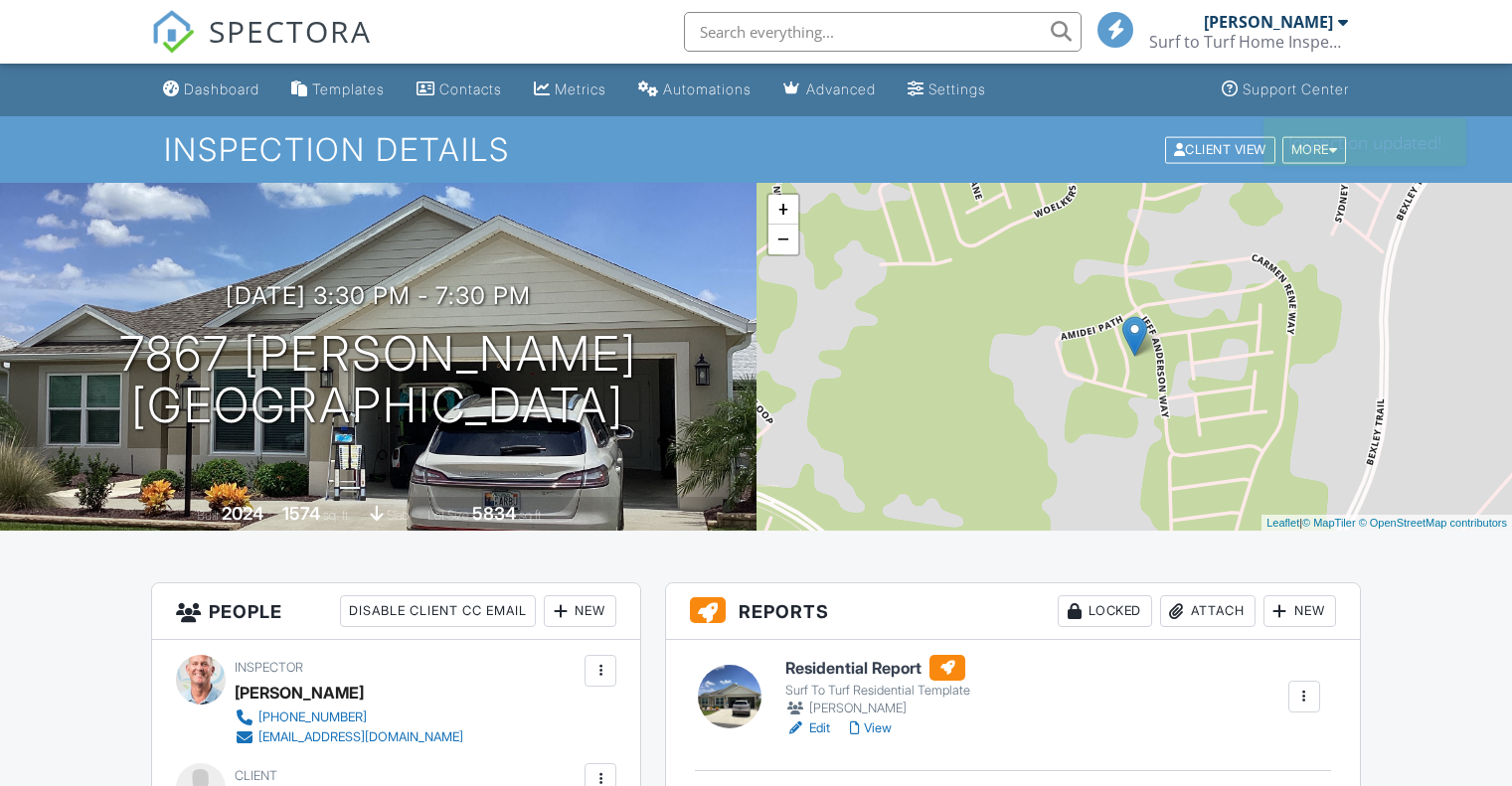 scroll, scrollTop: 0, scrollLeft: 0, axis: both 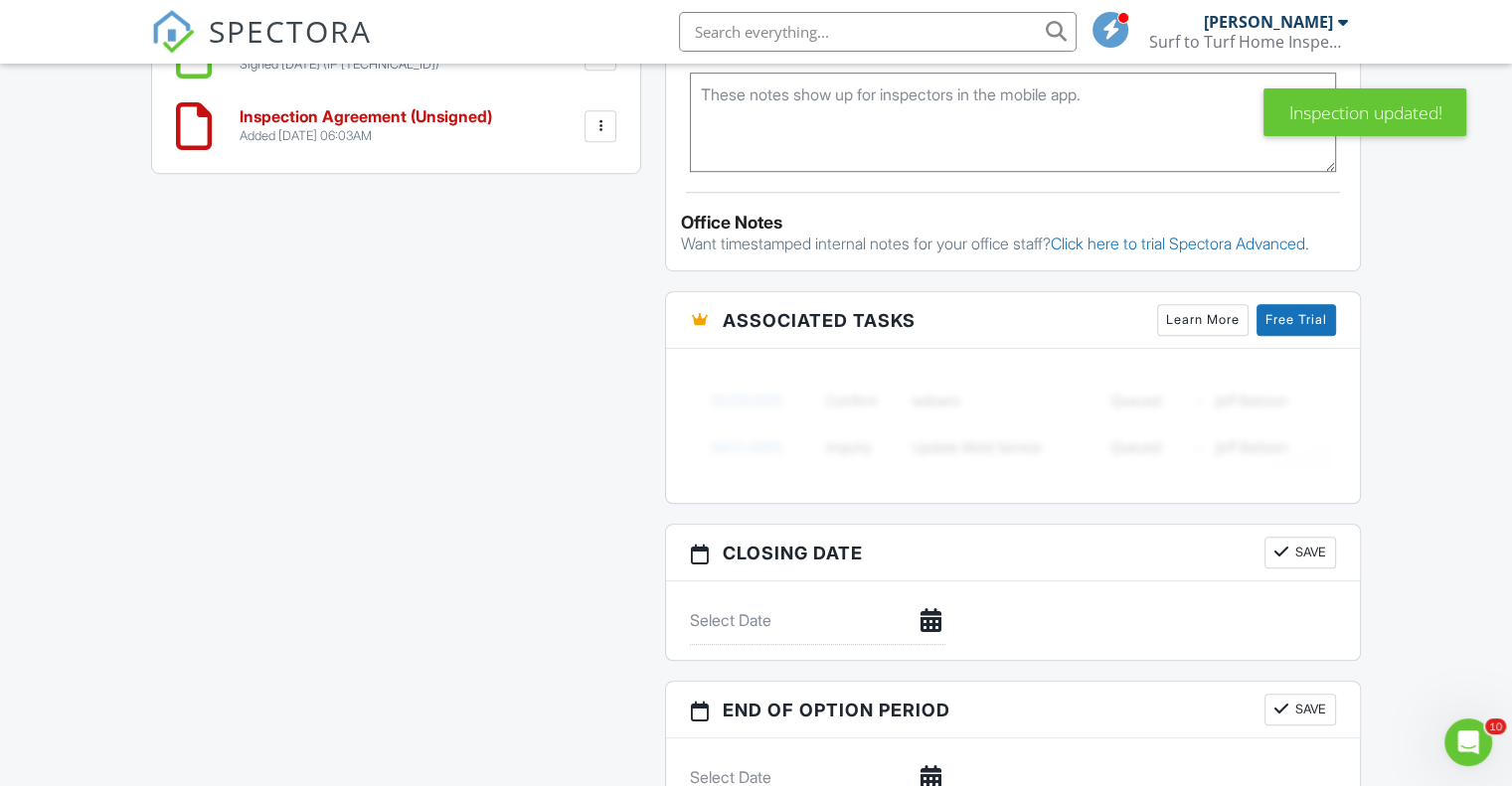 click on "Added 07/12/2025 06:03AM" at bounding box center [366, 136] 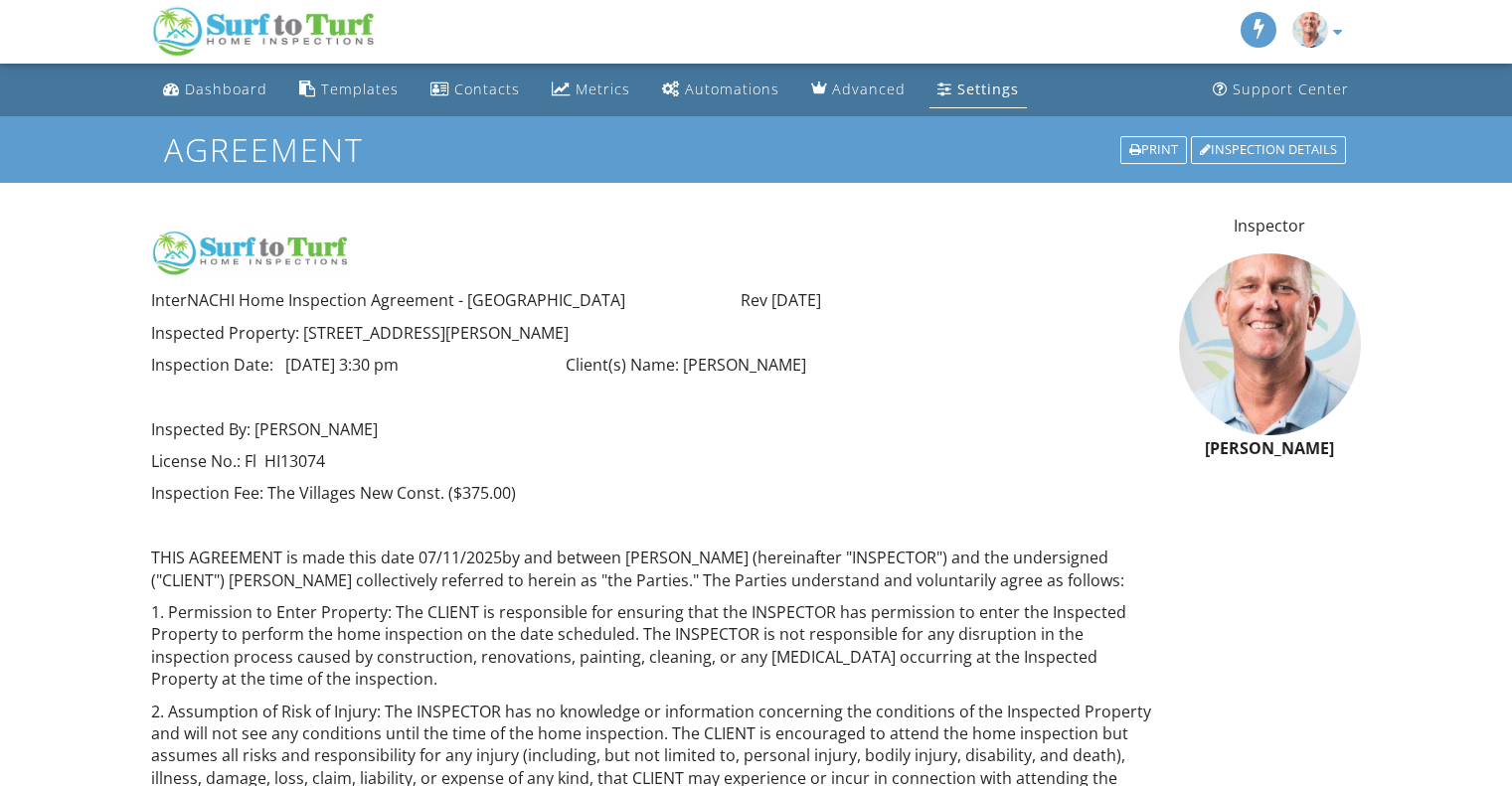 scroll, scrollTop: 0, scrollLeft: 0, axis: both 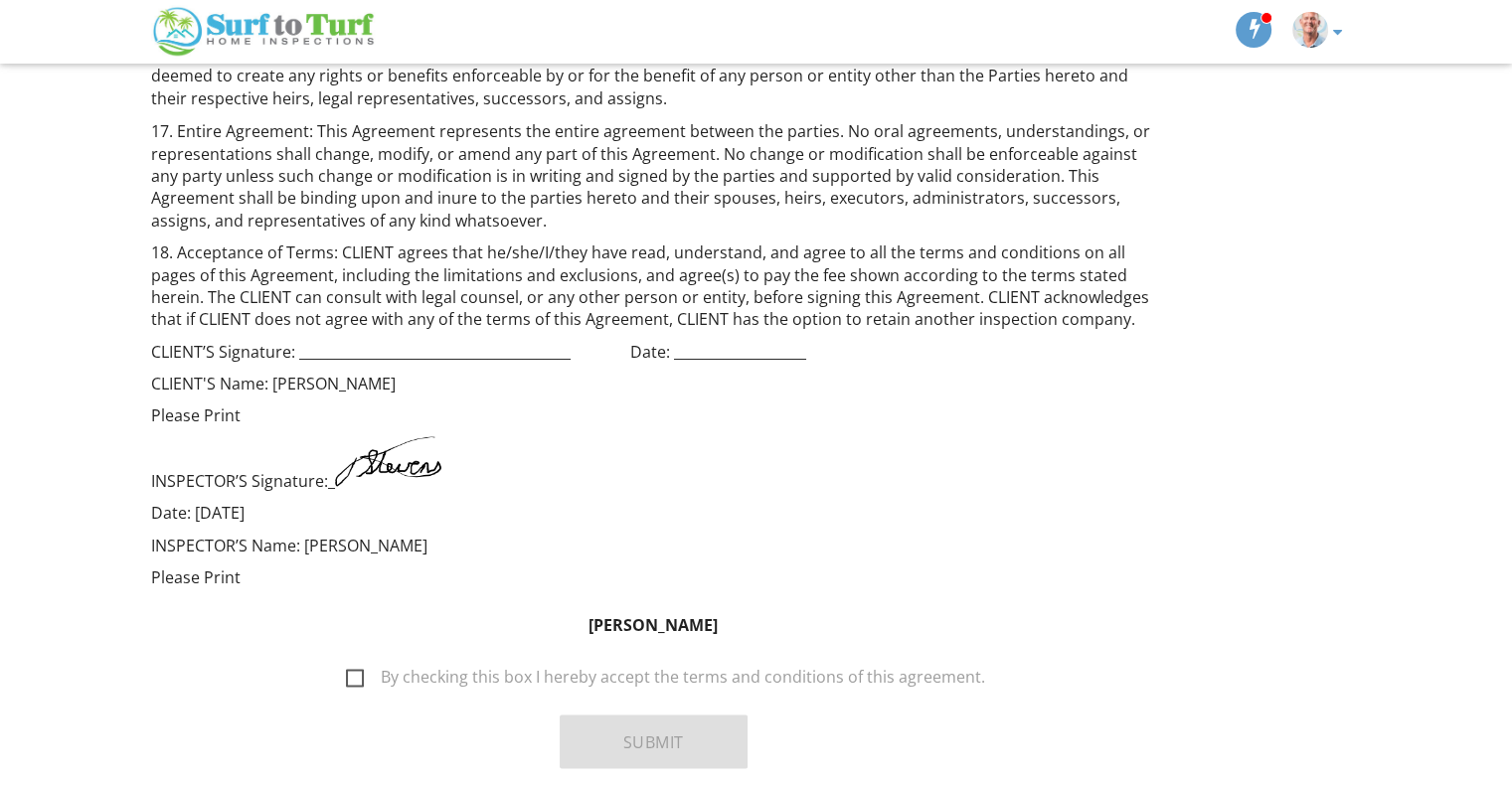 click on "By checking this box I hereby accept the terms and conditions of this agreement." at bounding box center (665, 679) 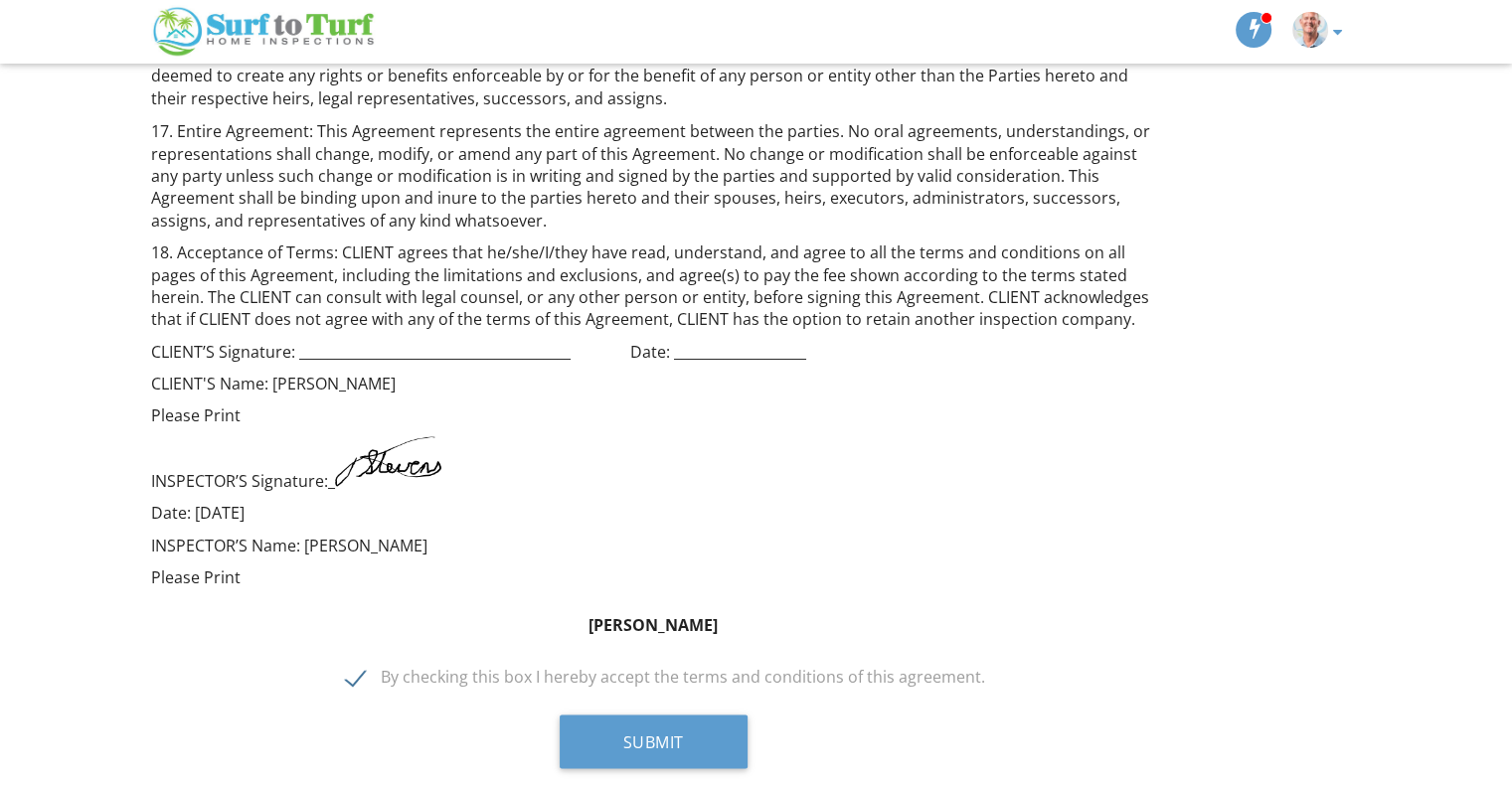 click on "By checking this box I hereby accept the terms and conditions of this agreement." at bounding box center (665, 679) 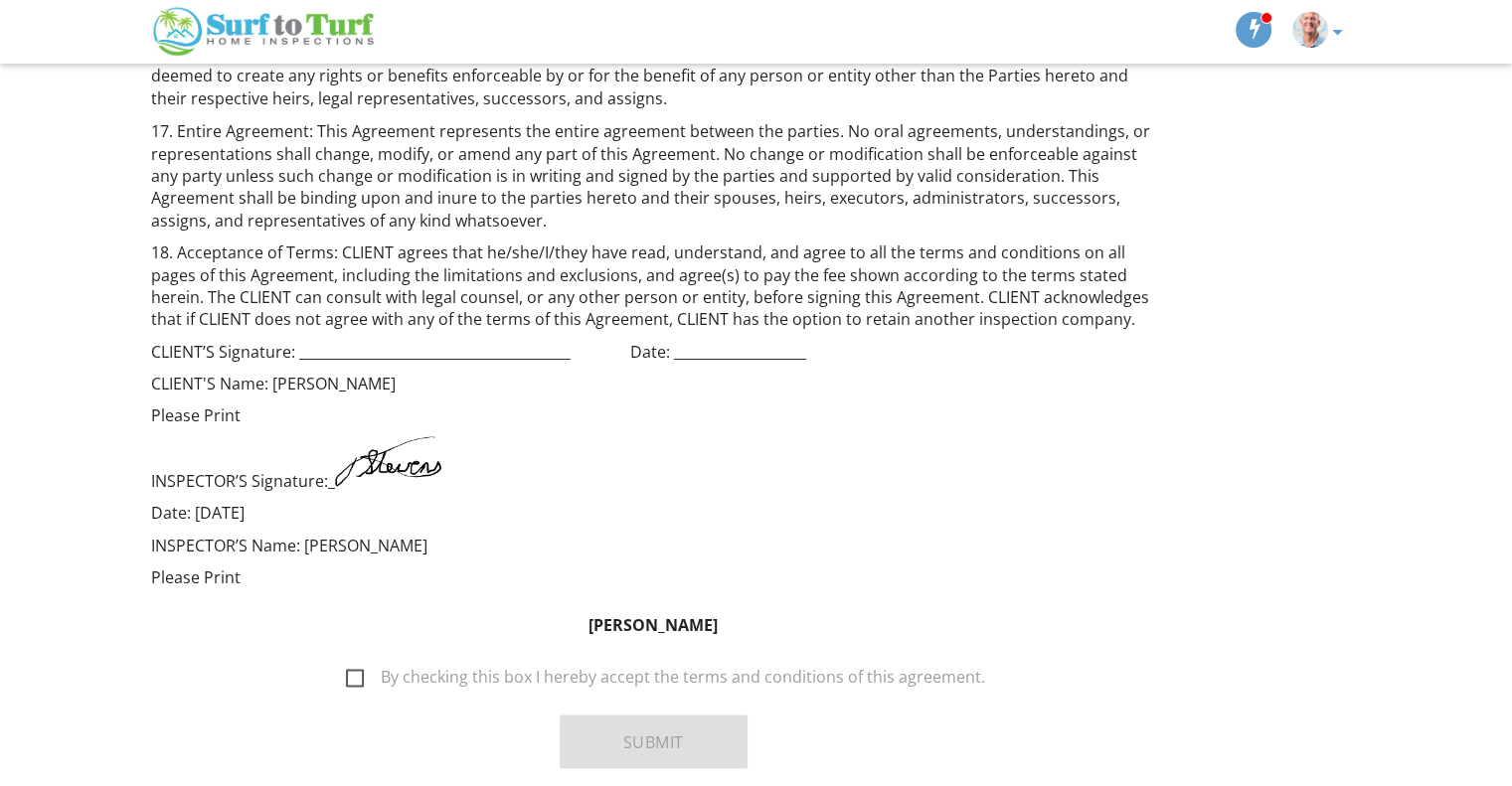 click on "By checking this box I hereby accept the terms and conditions of this agreement." at bounding box center (665, 679) 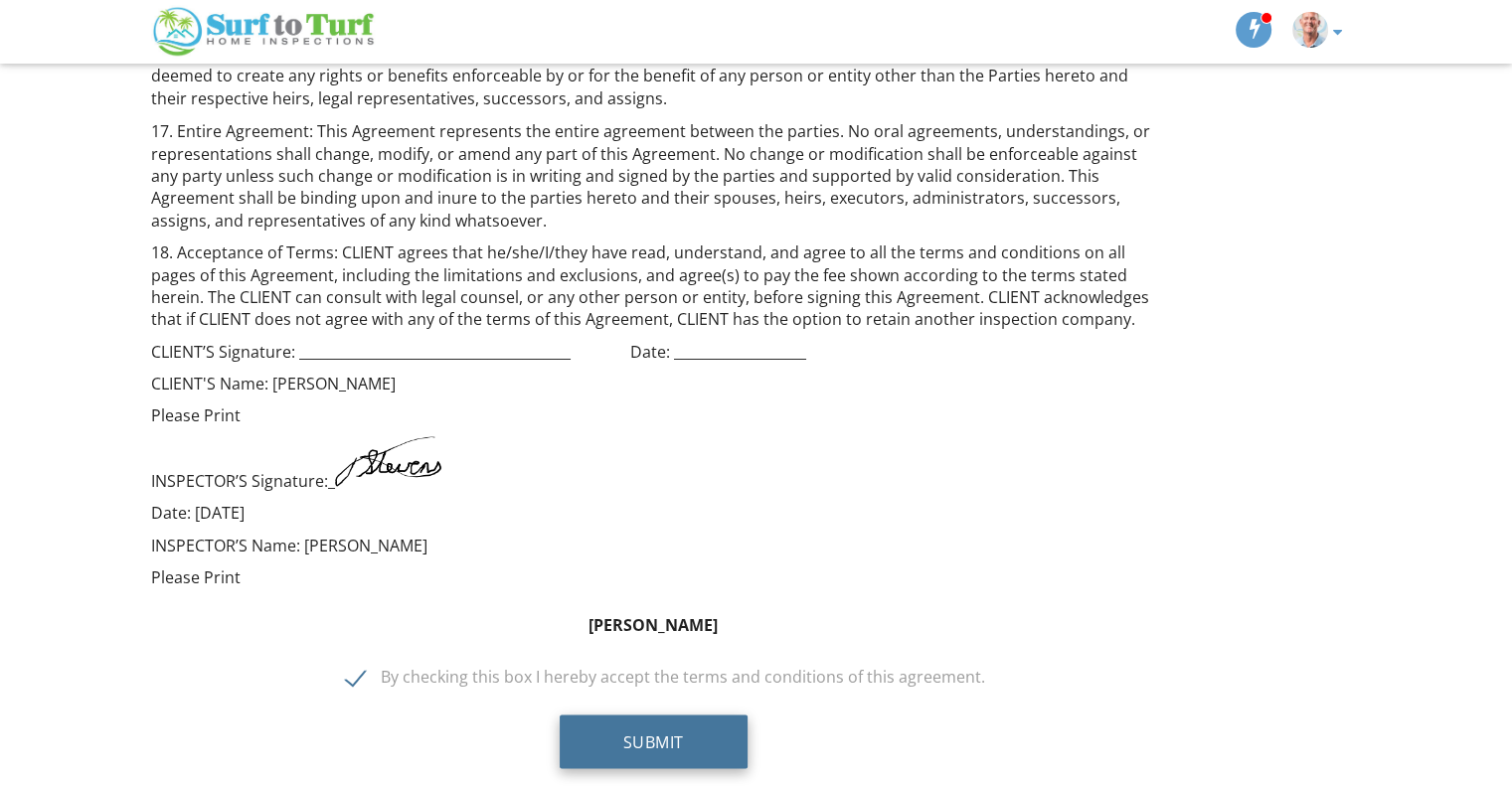 click on "Submit" at bounding box center [653, 741] 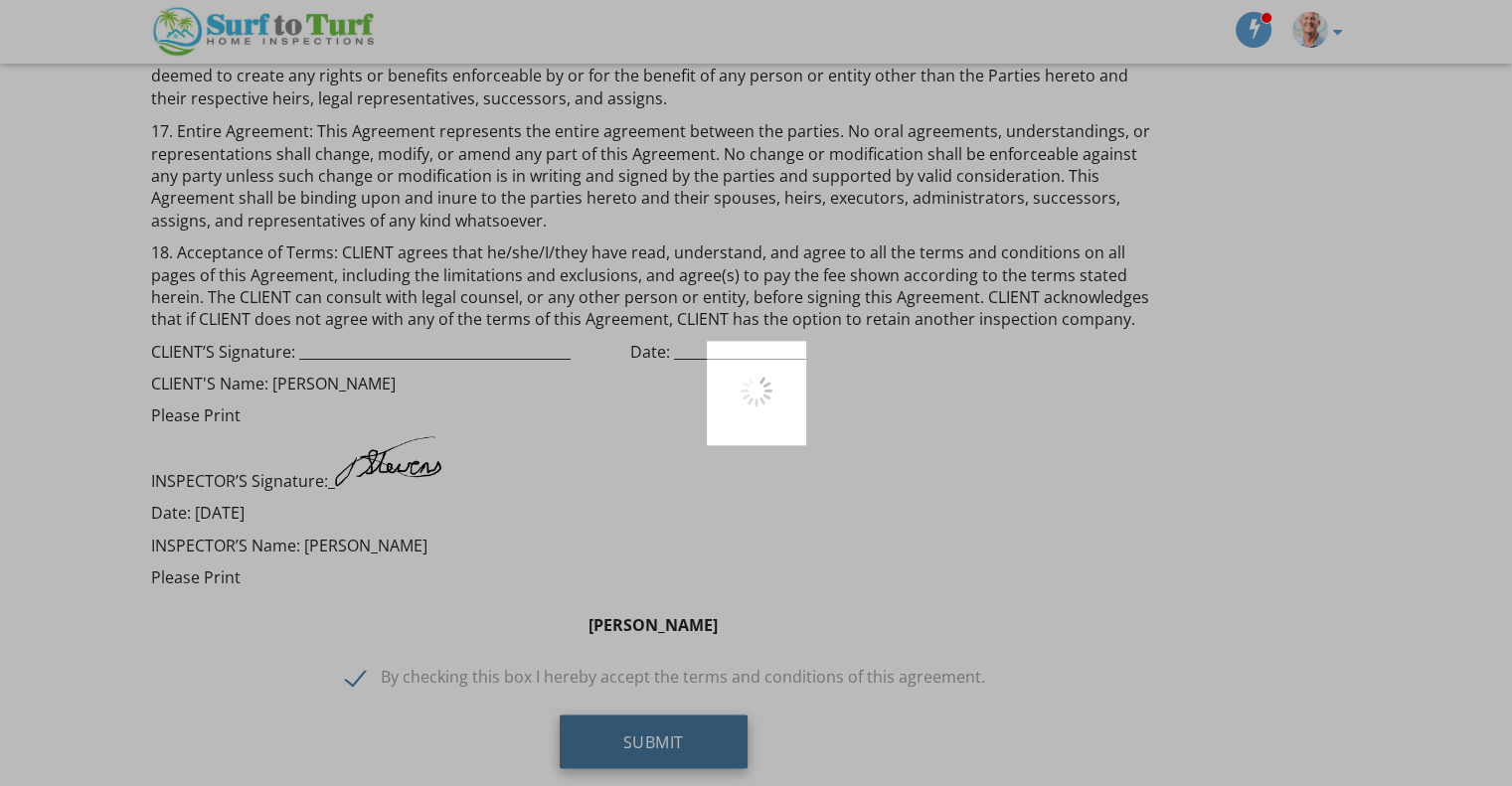 scroll, scrollTop: 3711, scrollLeft: 0, axis: vertical 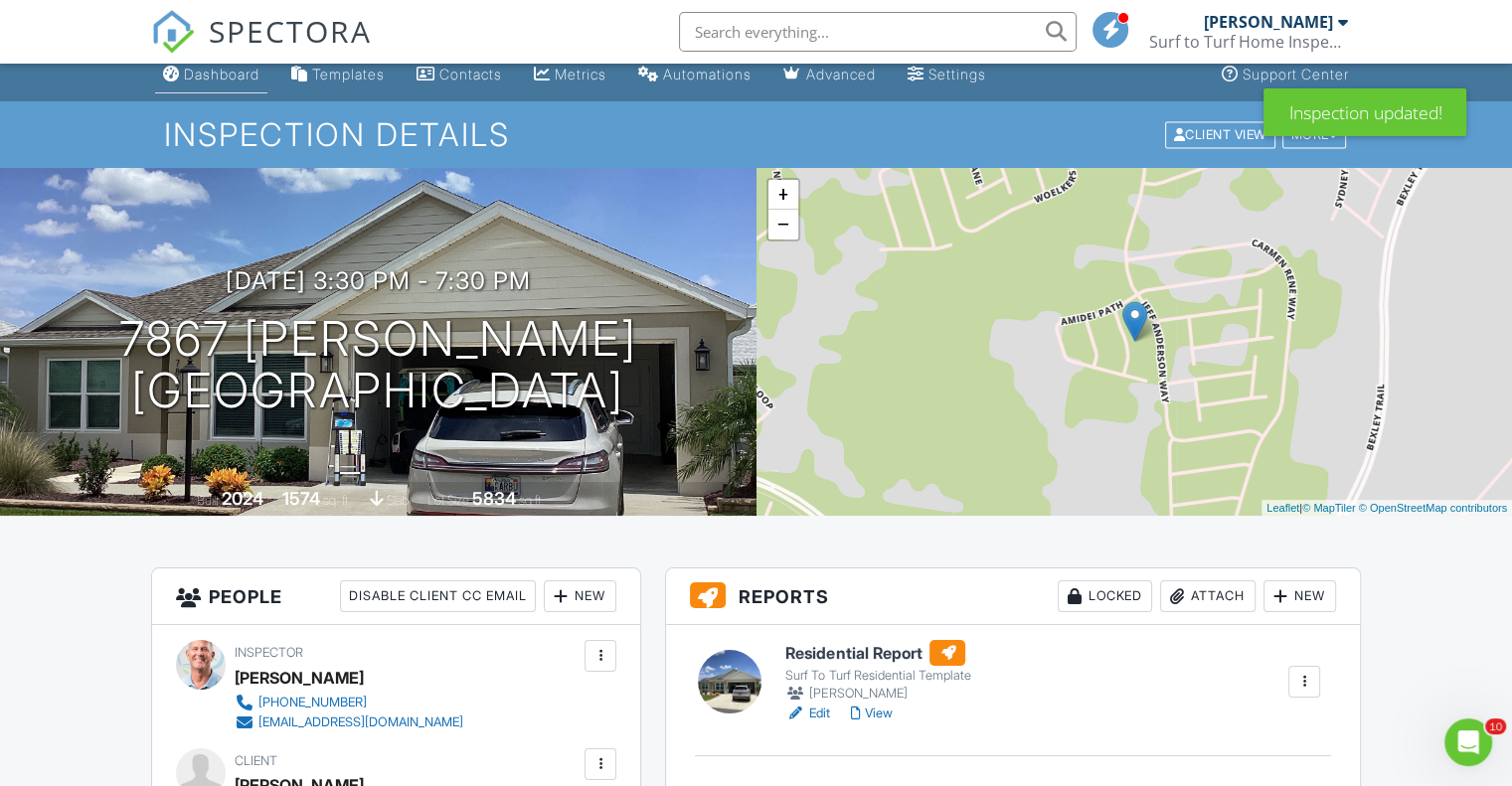 click on "Dashboard" at bounding box center [222, 74] 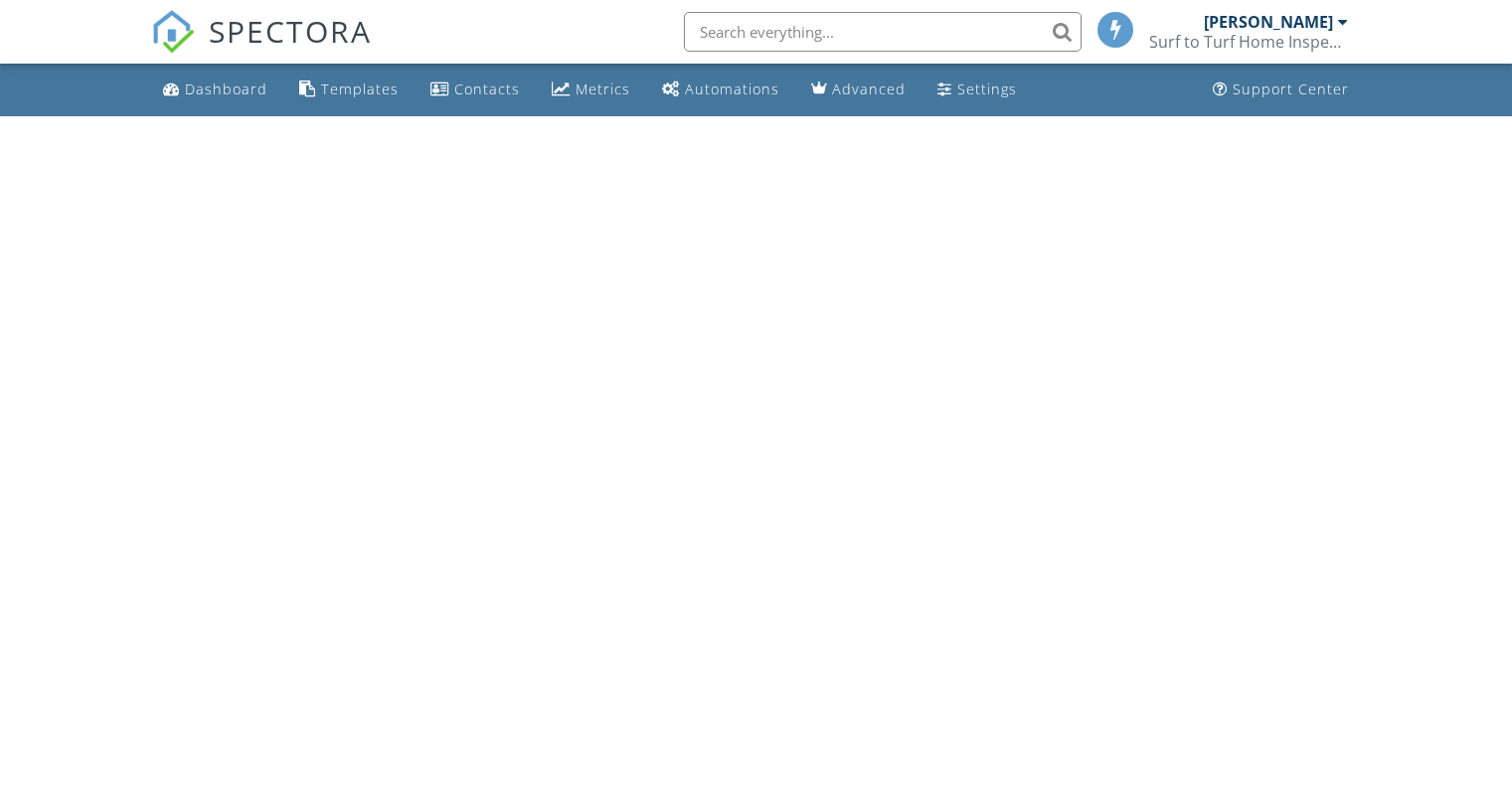 scroll, scrollTop: 0, scrollLeft: 0, axis: both 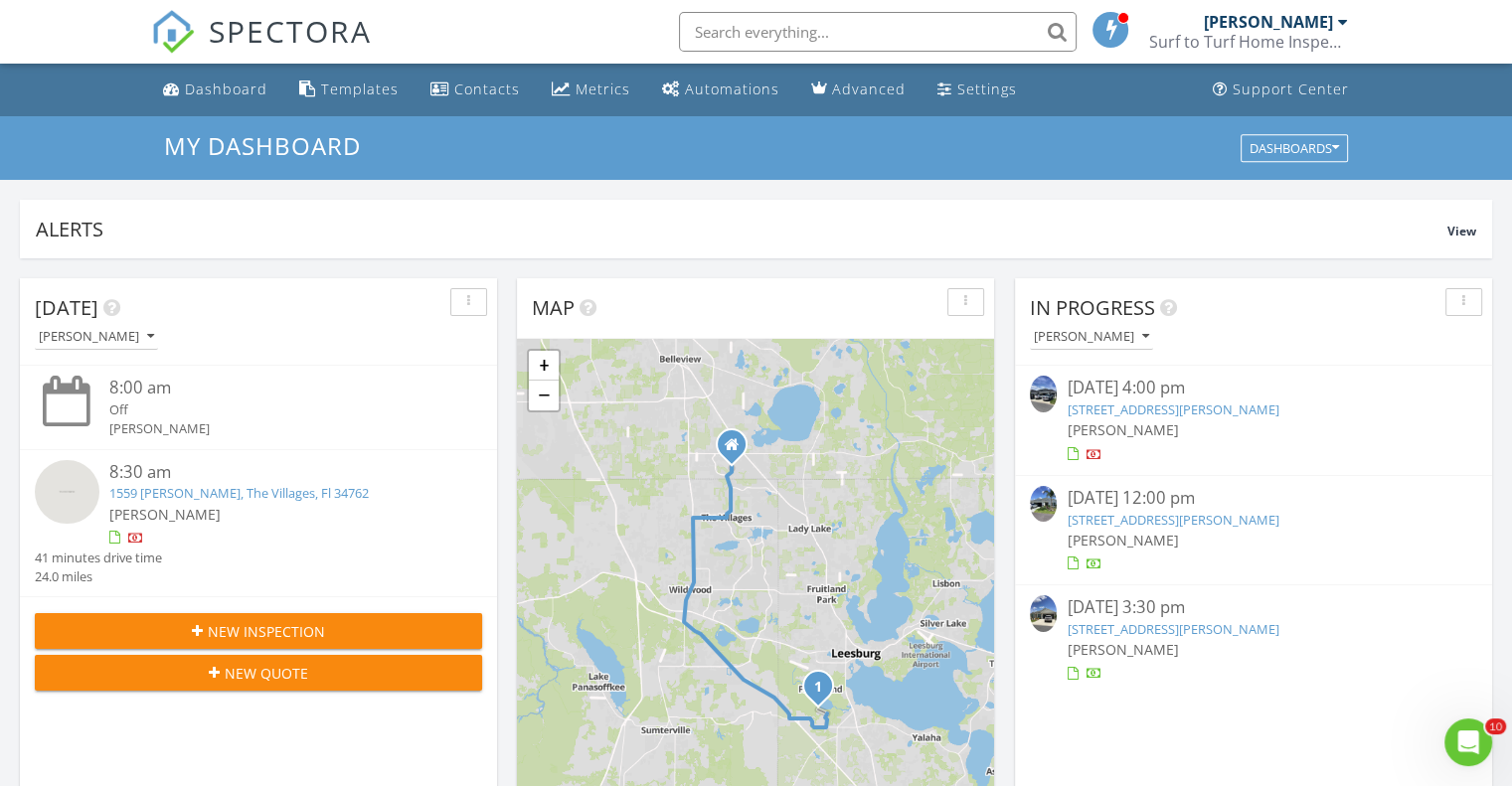 click at bounding box center (1043, 504) 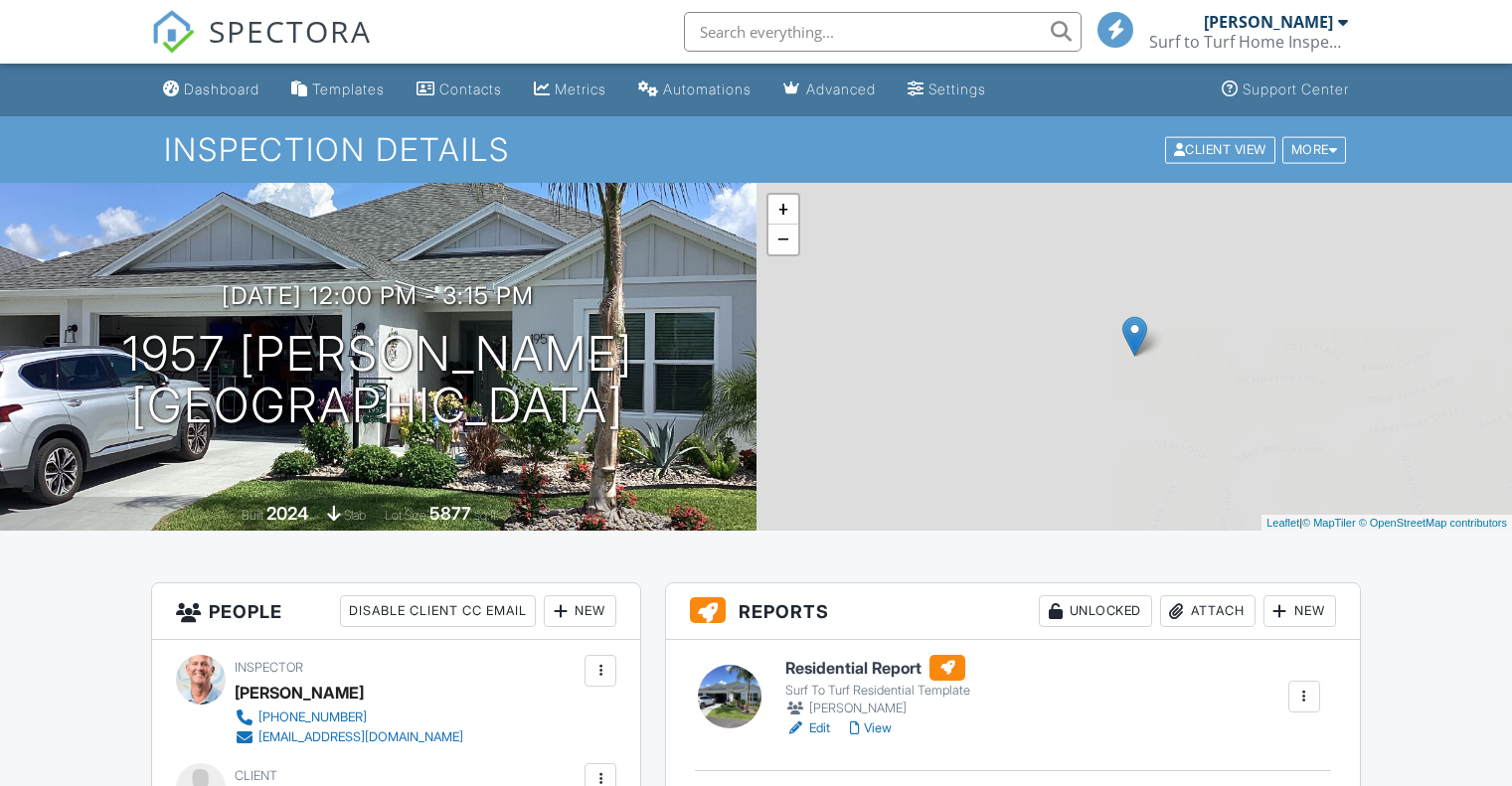 scroll, scrollTop: 0, scrollLeft: 0, axis: both 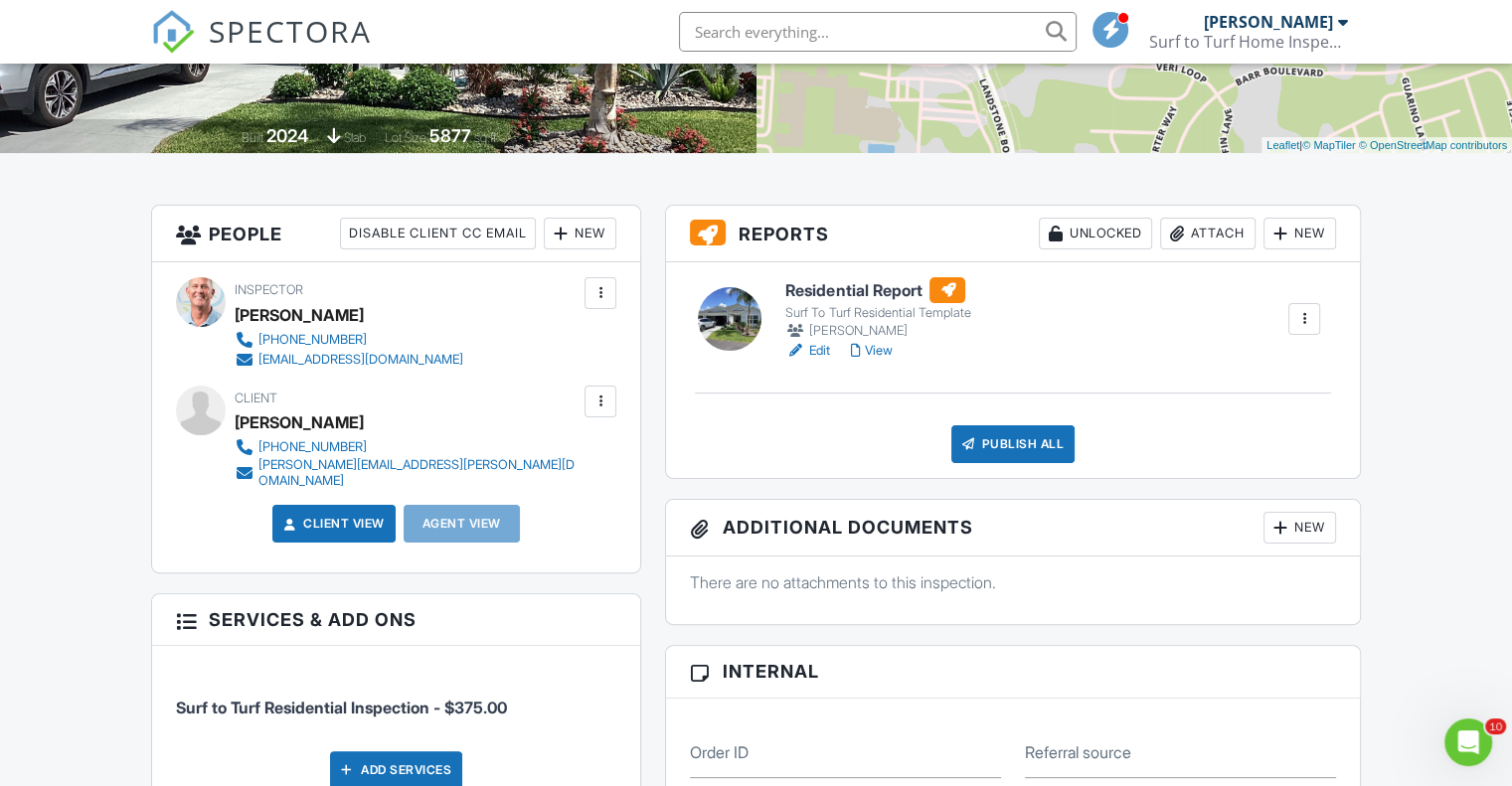 click on "View" at bounding box center (871, 351) 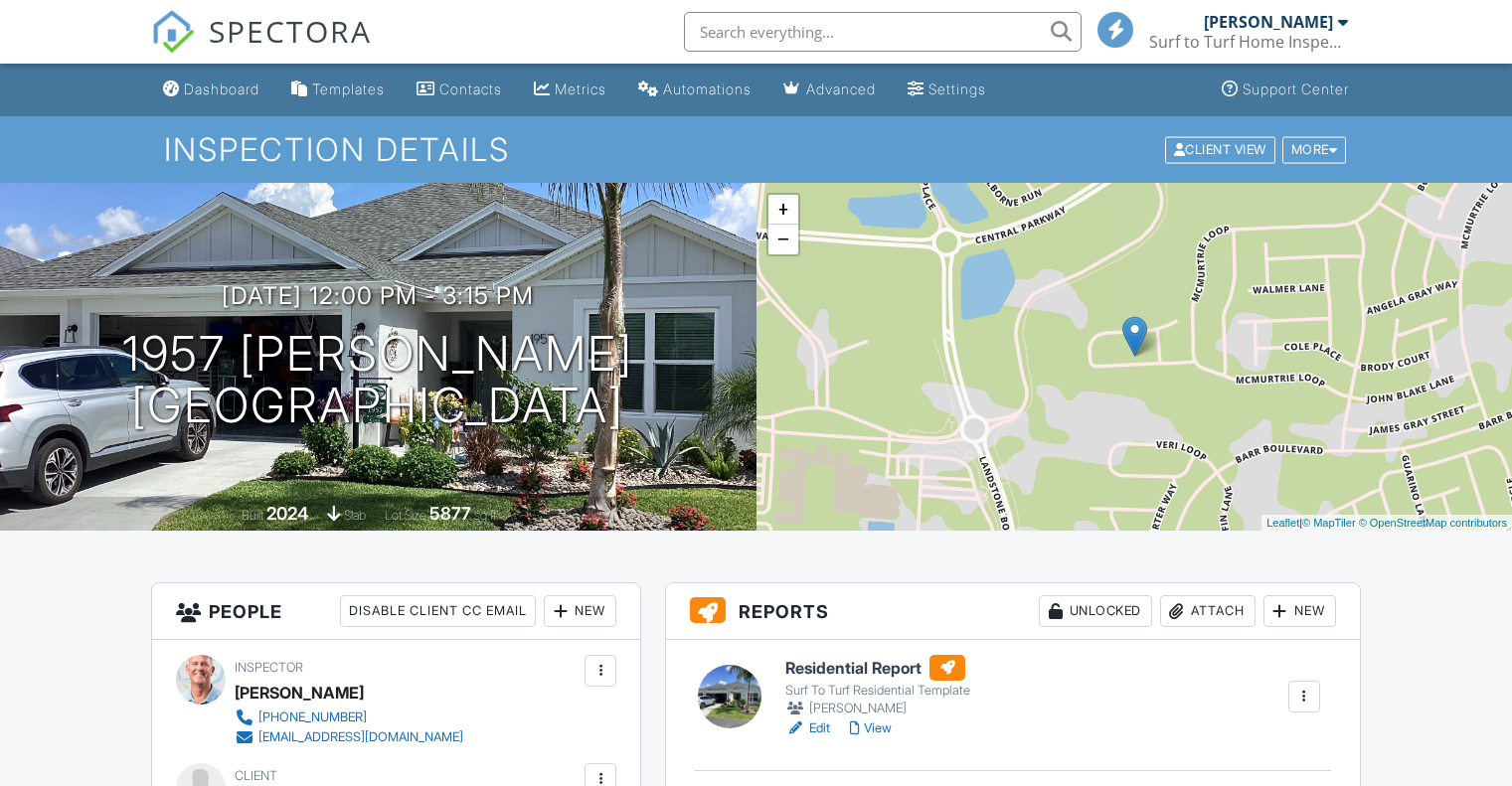 scroll, scrollTop: 378, scrollLeft: 0, axis: vertical 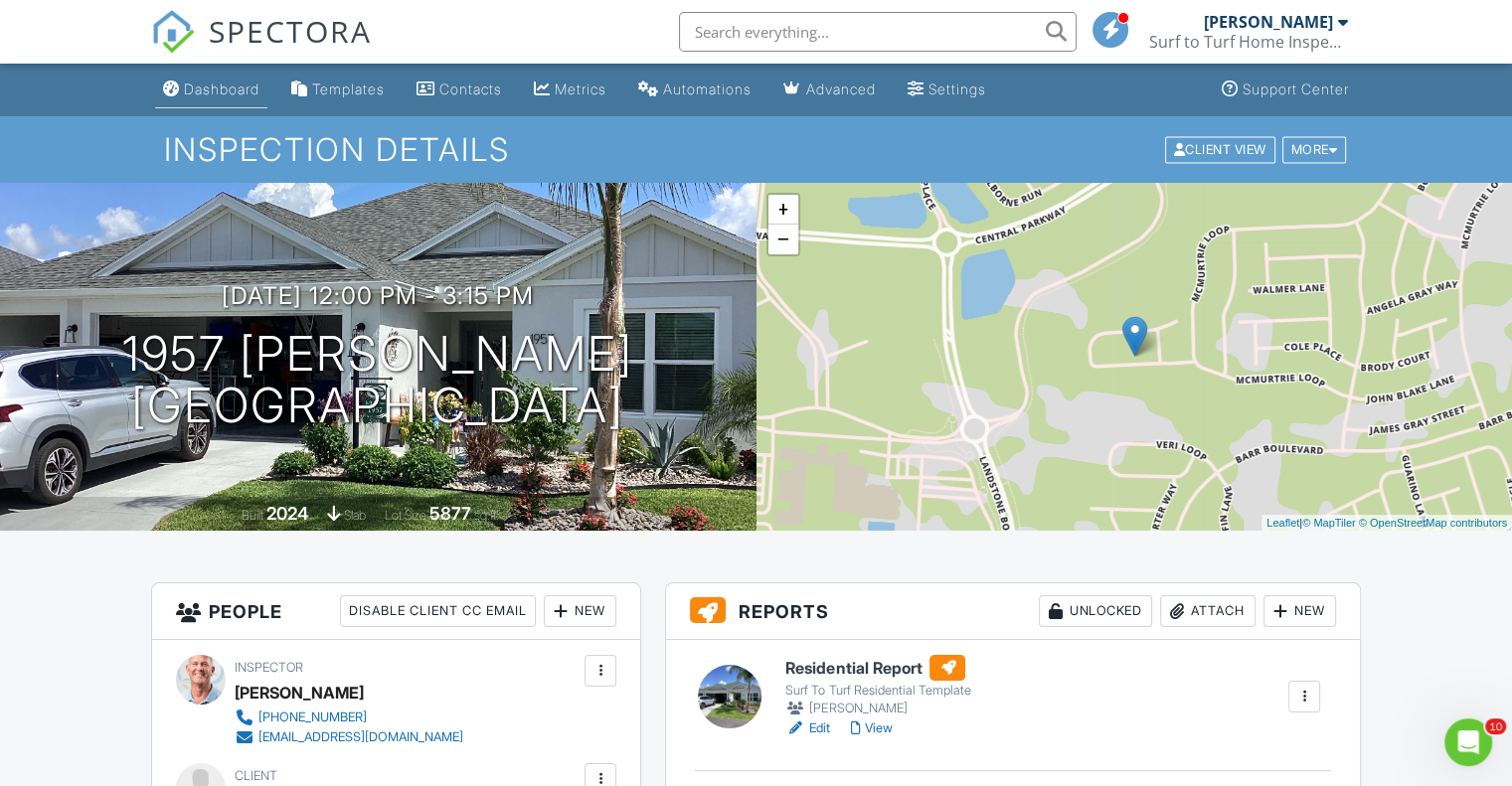 click on "Dashboard" at bounding box center [211, 89] 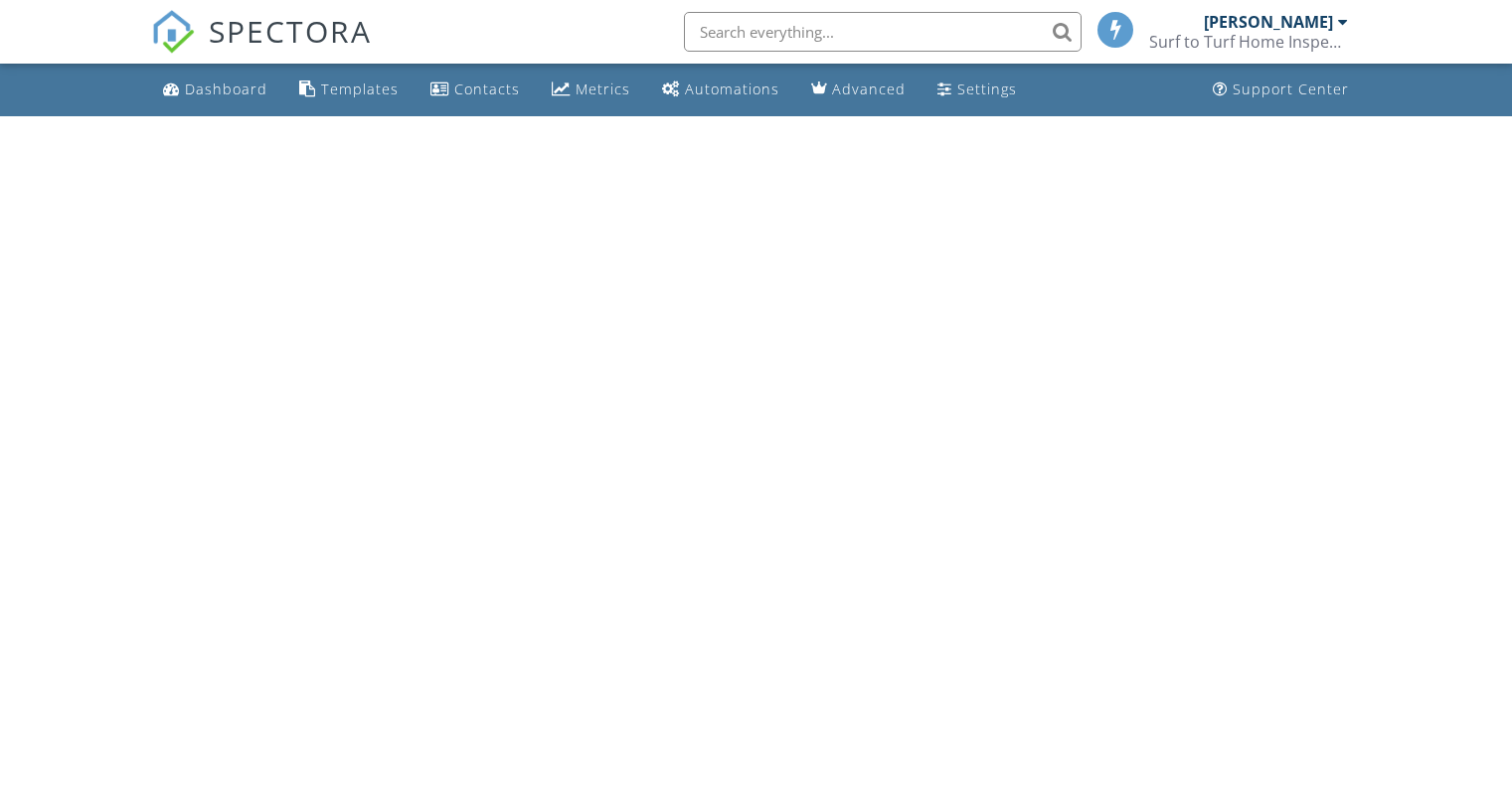 scroll, scrollTop: 0, scrollLeft: 0, axis: both 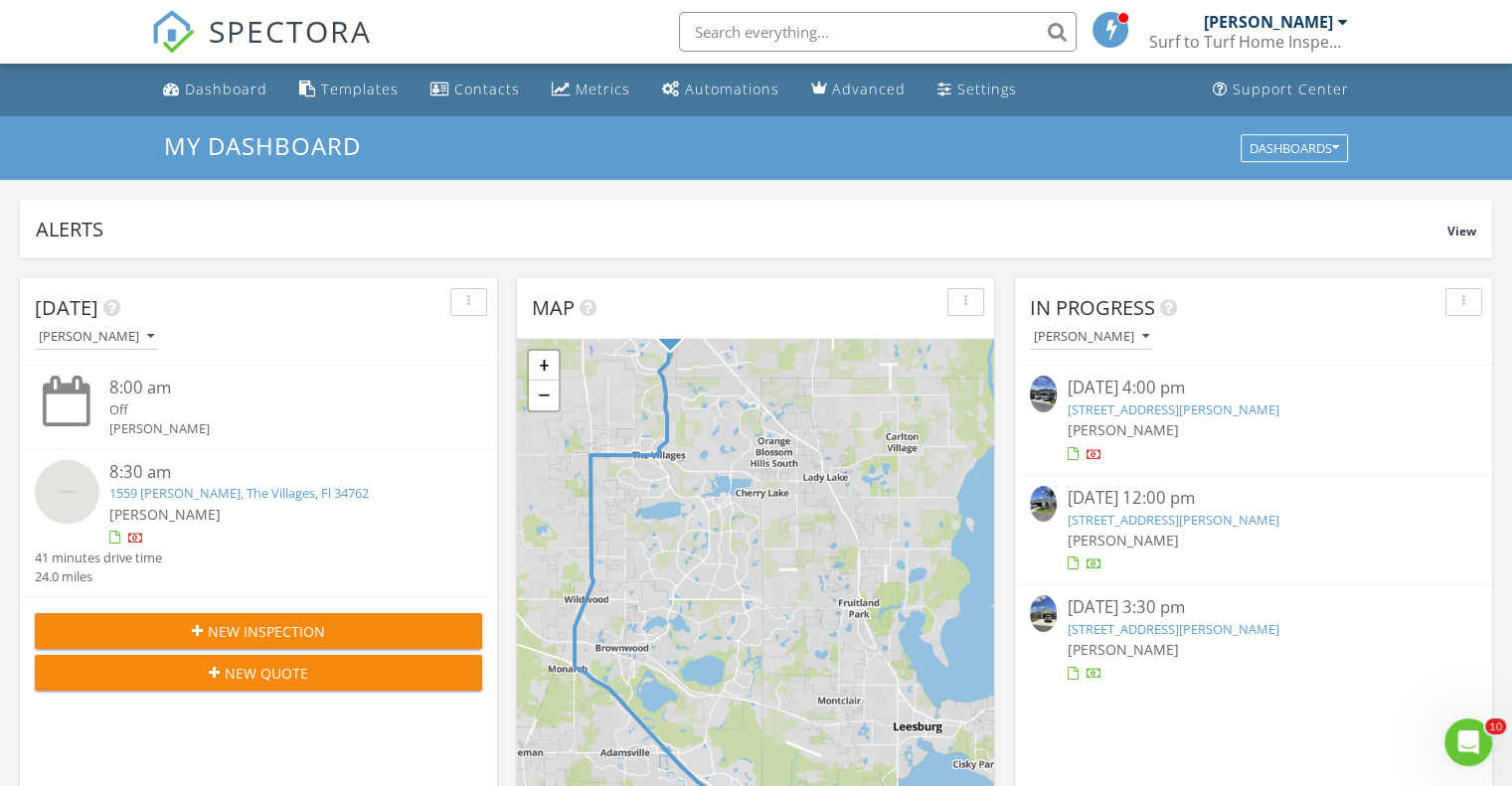 click at bounding box center [1043, 613] 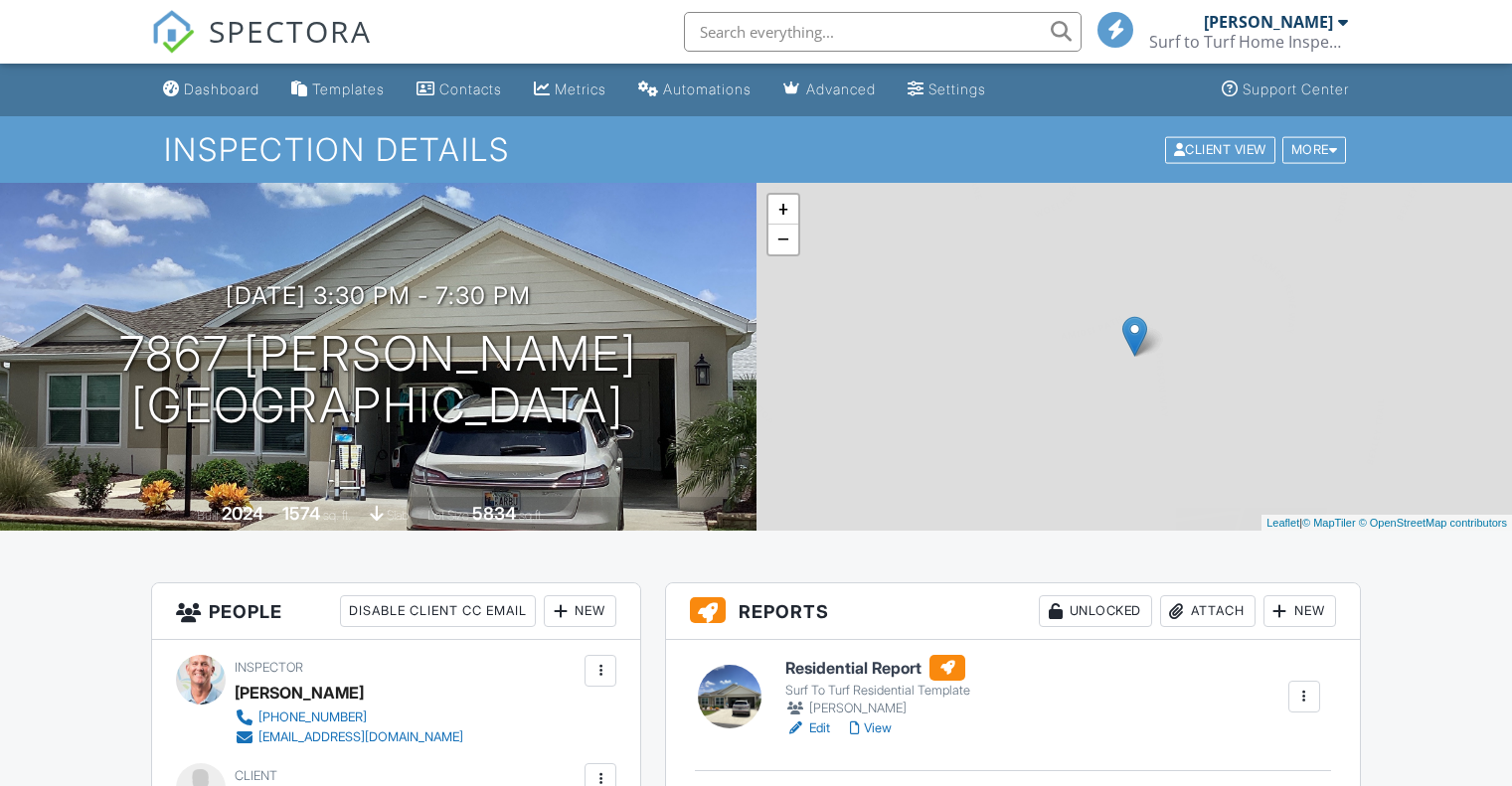 scroll, scrollTop: 0, scrollLeft: 0, axis: both 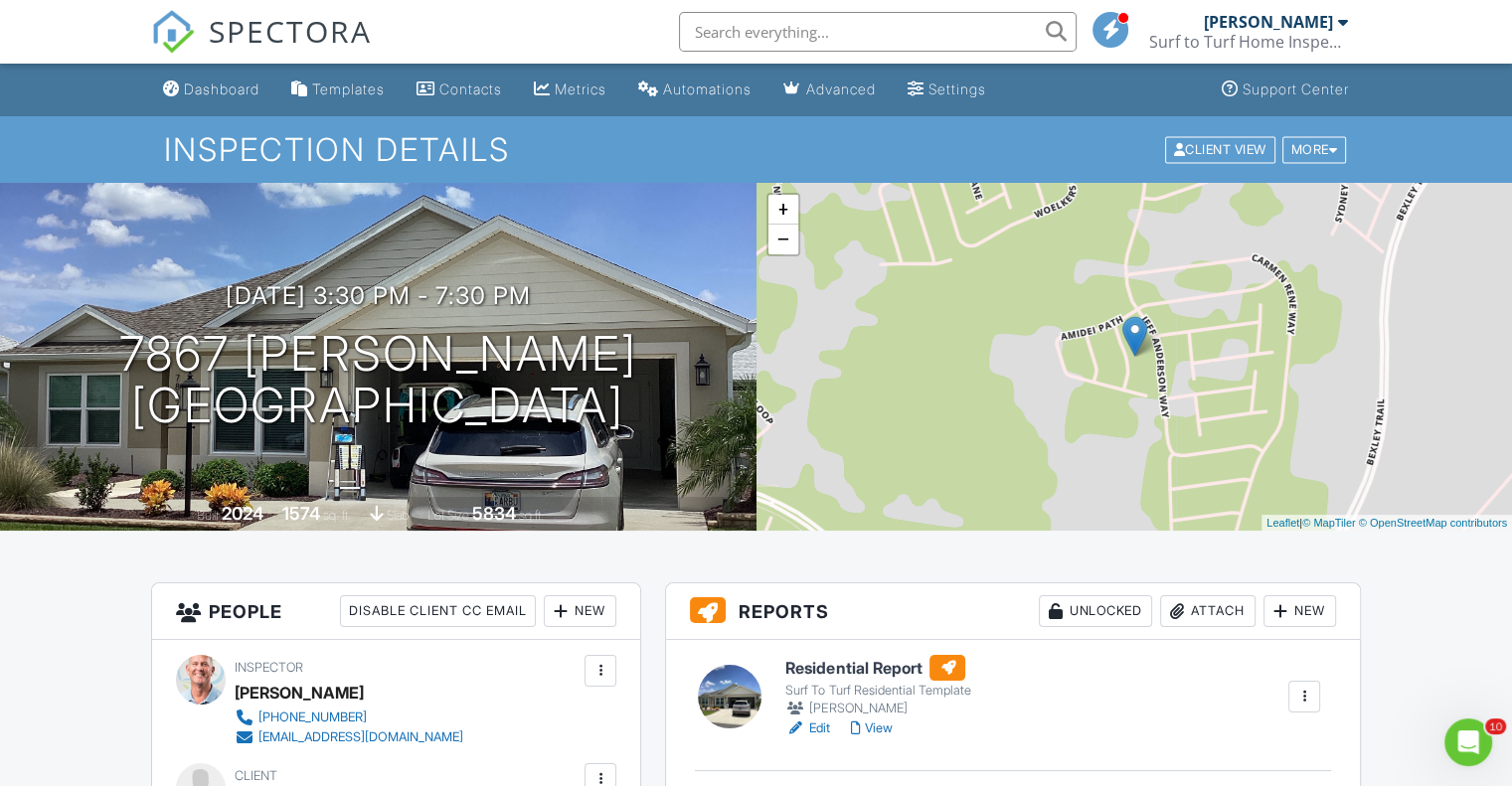 click on "View" at bounding box center [871, 728] 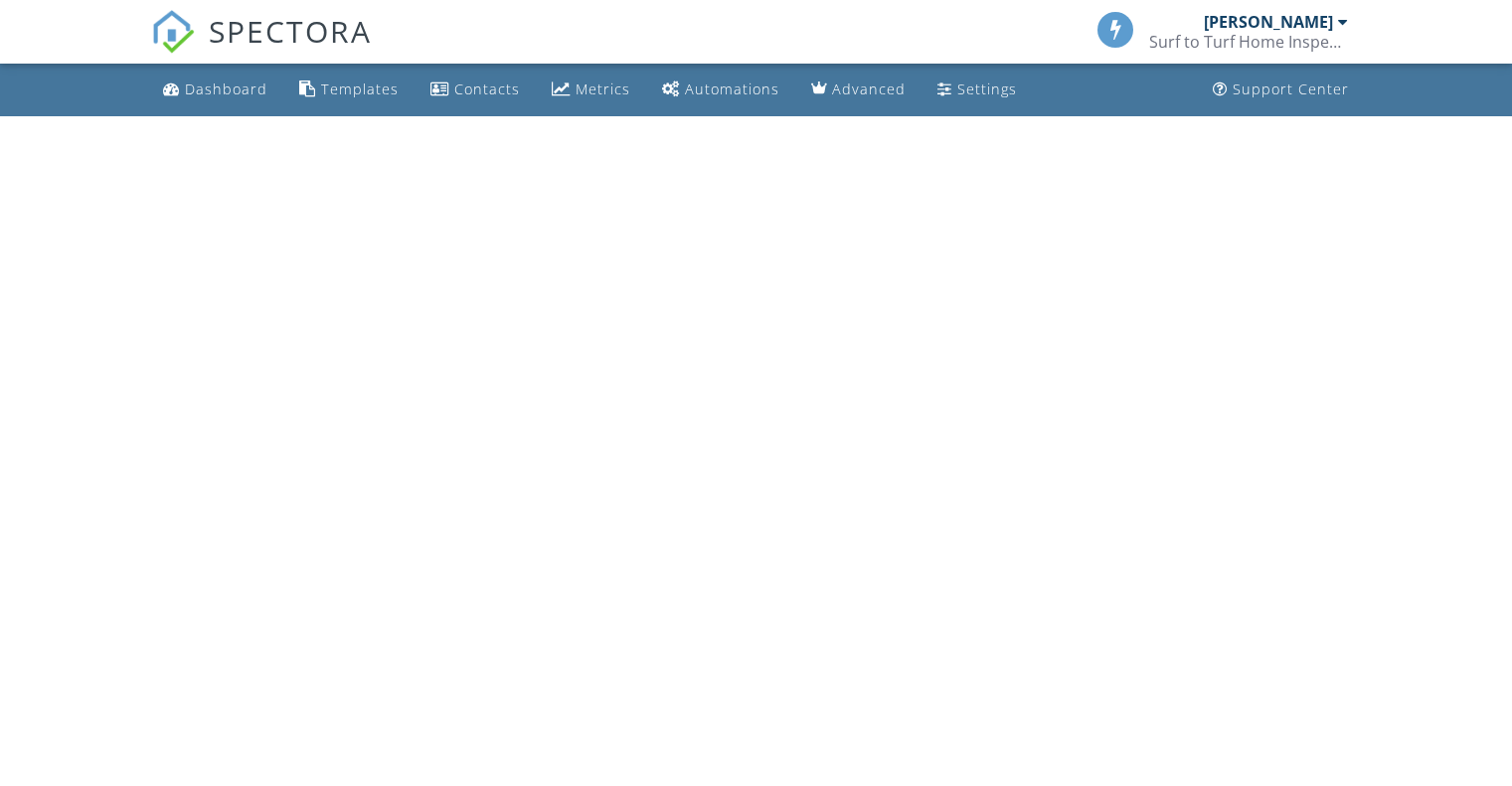 scroll, scrollTop: 0, scrollLeft: 0, axis: both 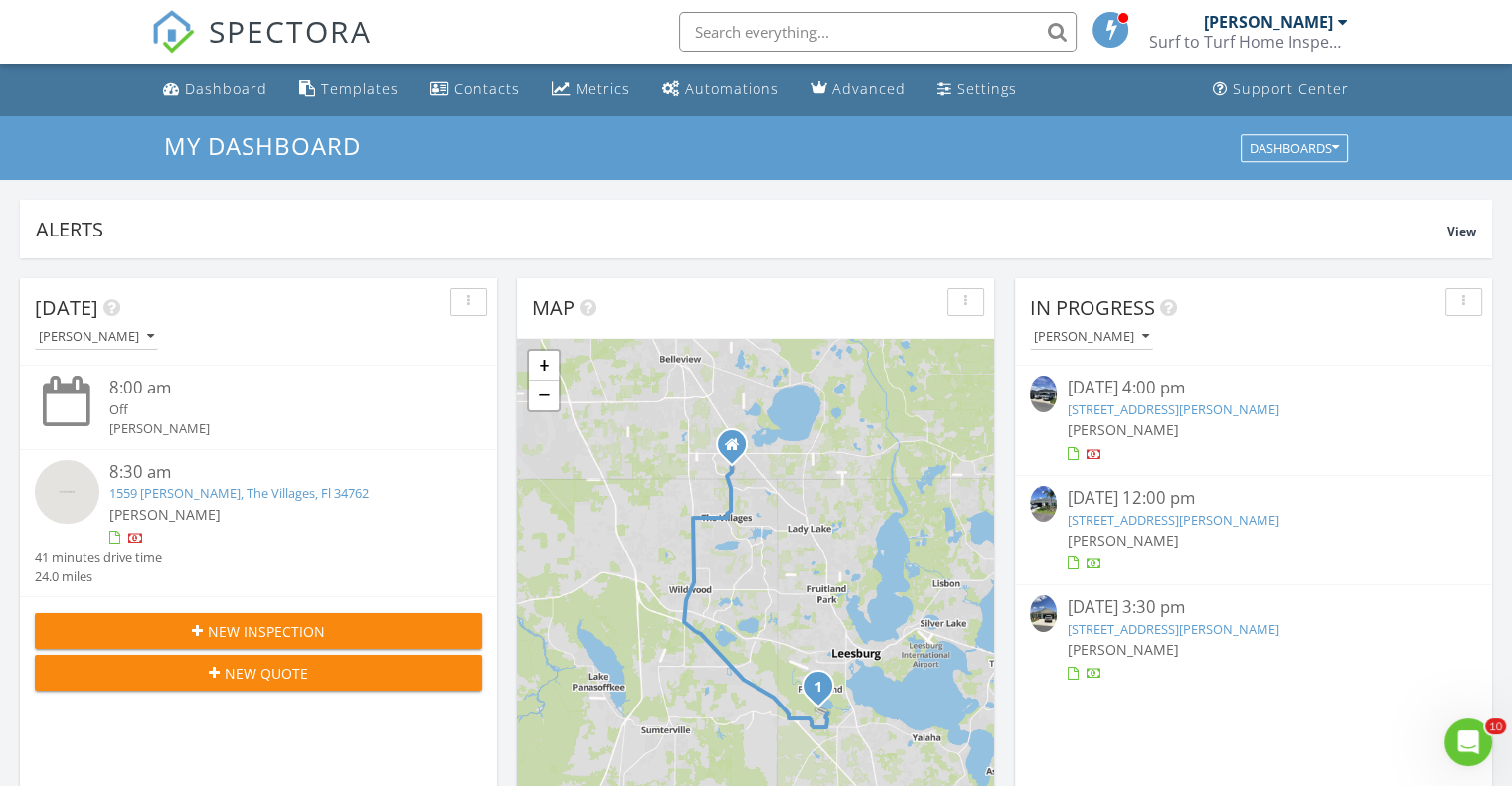 click at bounding box center (1043, 613) 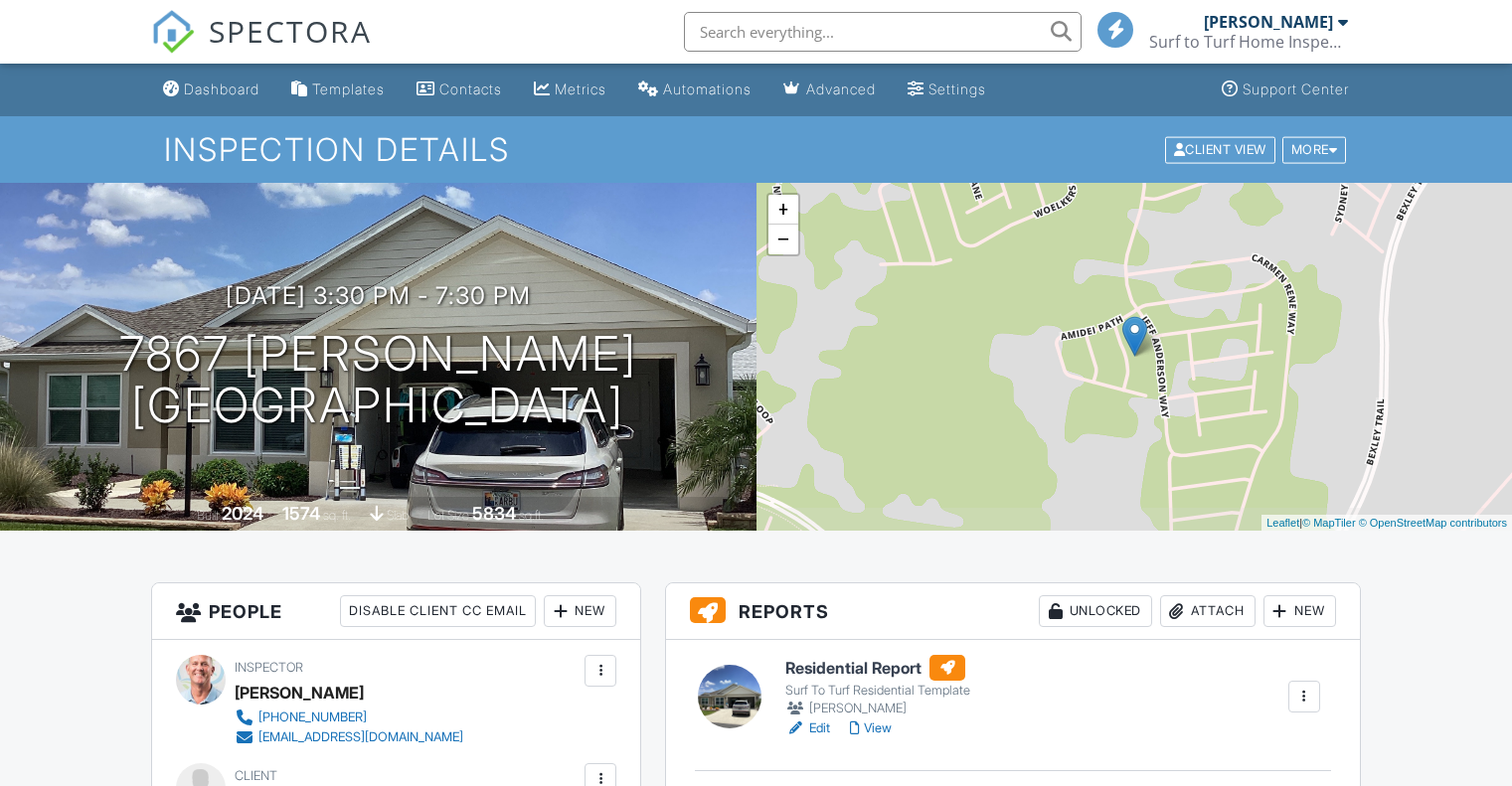 scroll, scrollTop: 0, scrollLeft: 0, axis: both 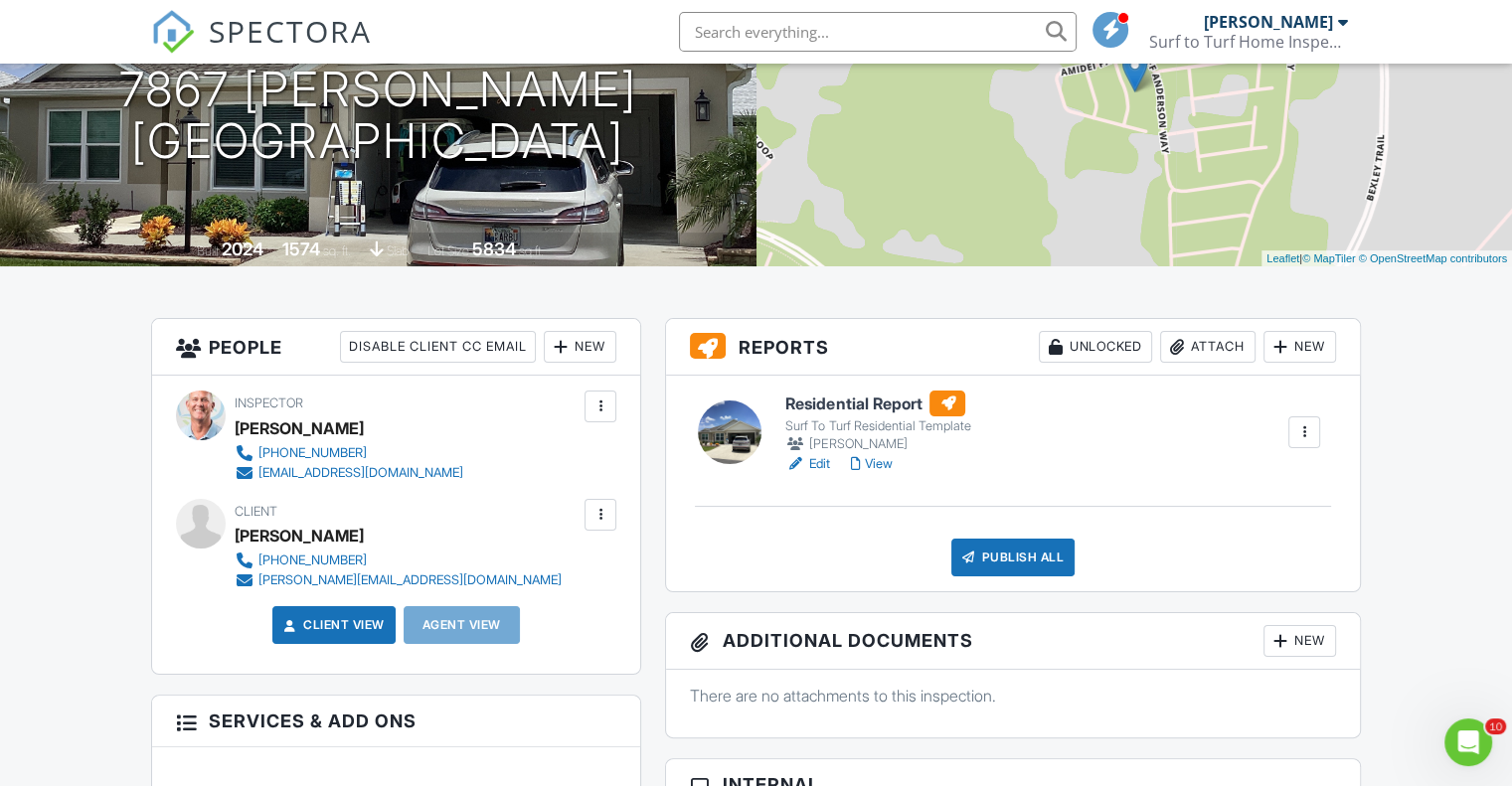 click on "View" at bounding box center (871, 464) 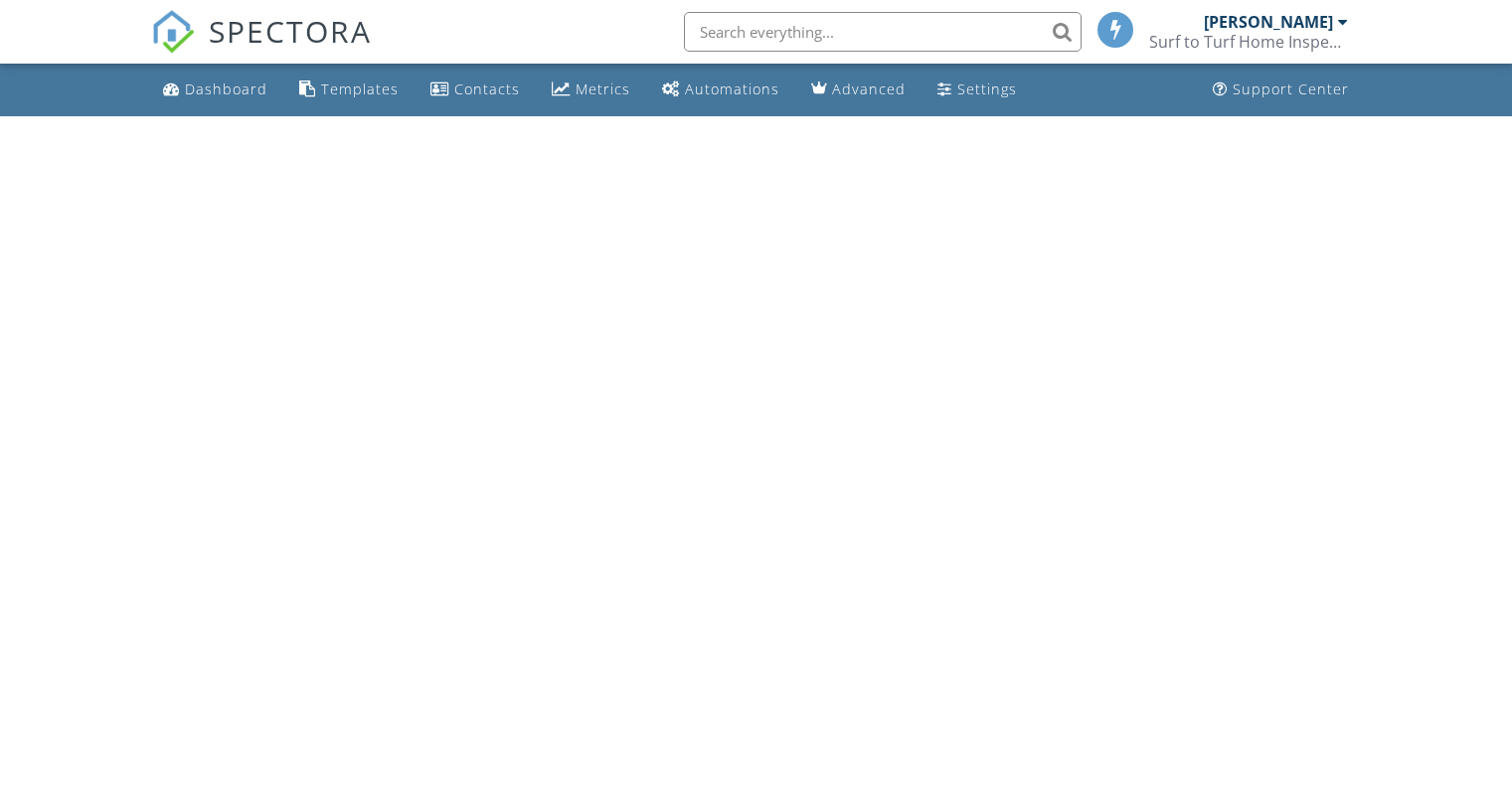 scroll, scrollTop: 0, scrollLeft: 0, axis: both 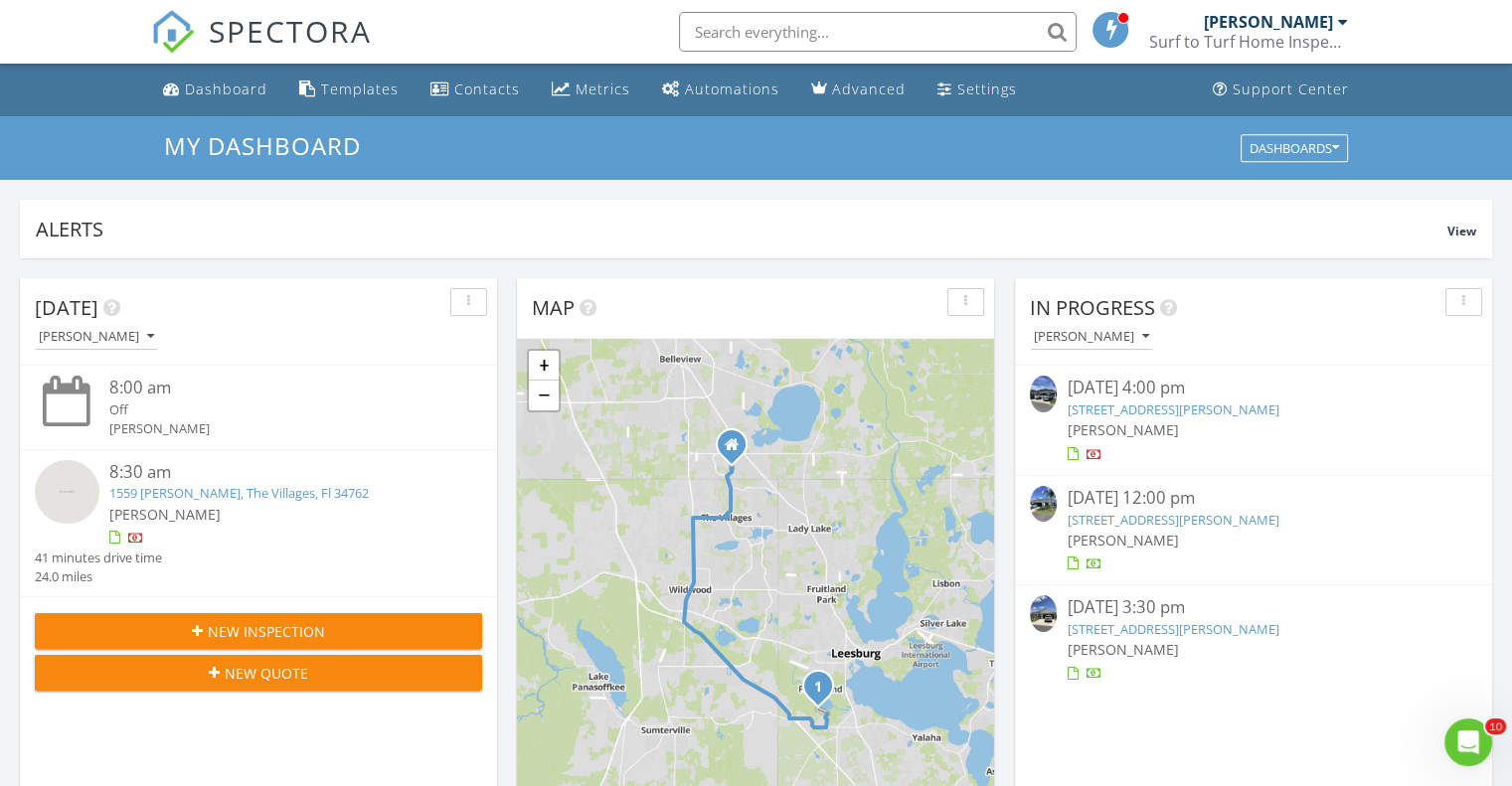 click at bounding box center (1043, 613) 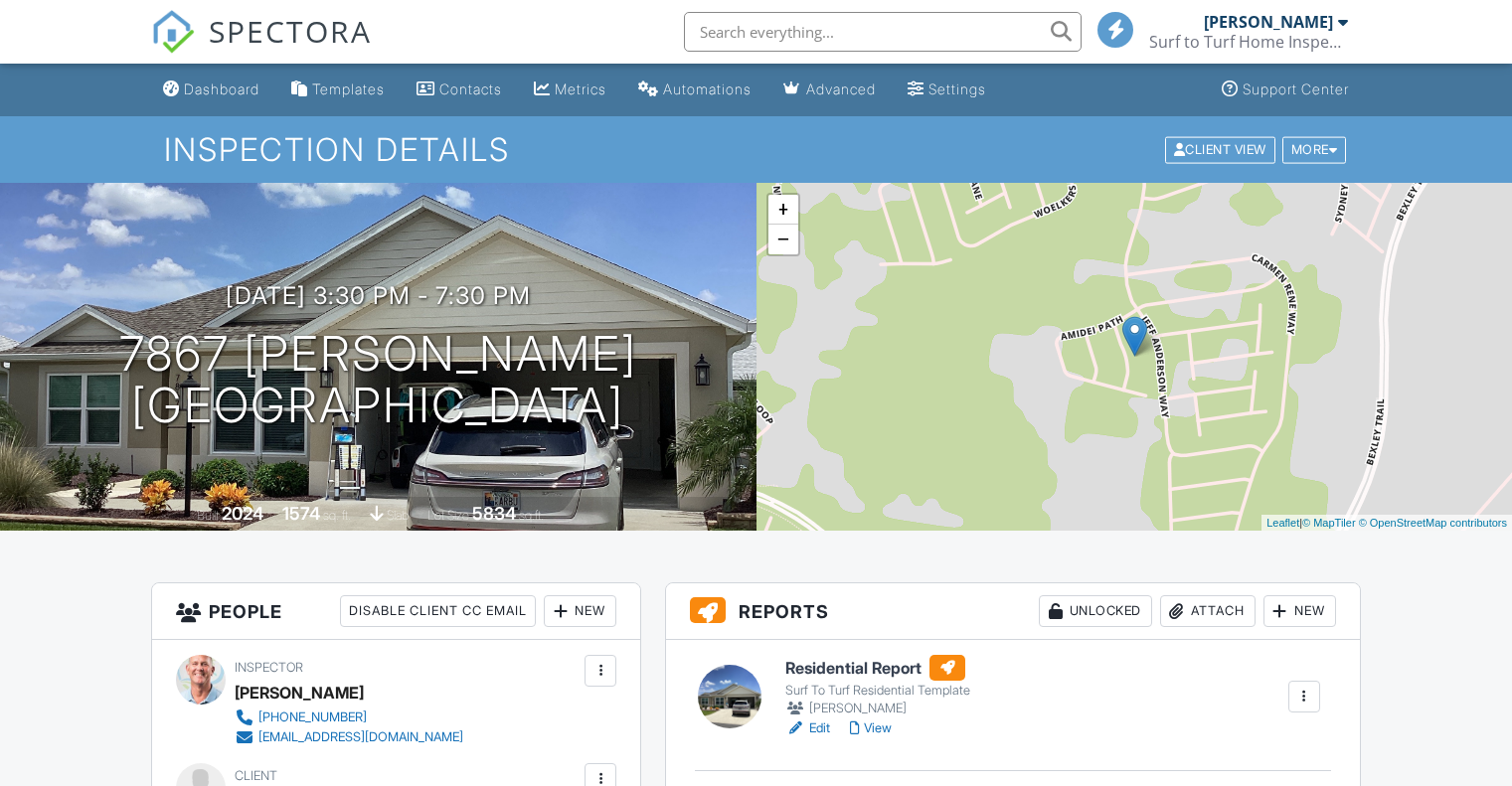 scroll, scrollTop: 0, scrollLeft: 0, axis: both 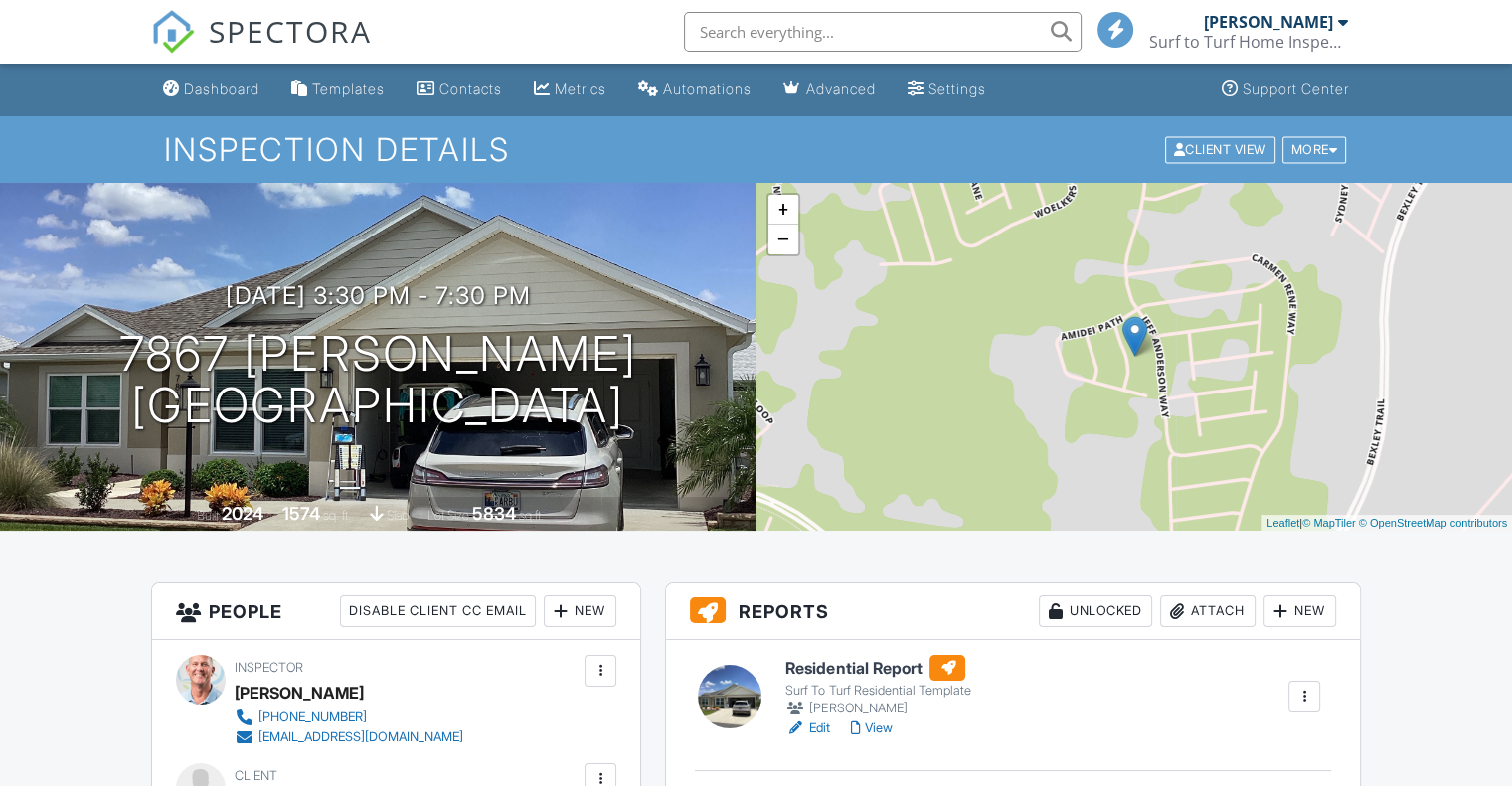 click on "View" at bounding box center (871, 728) 